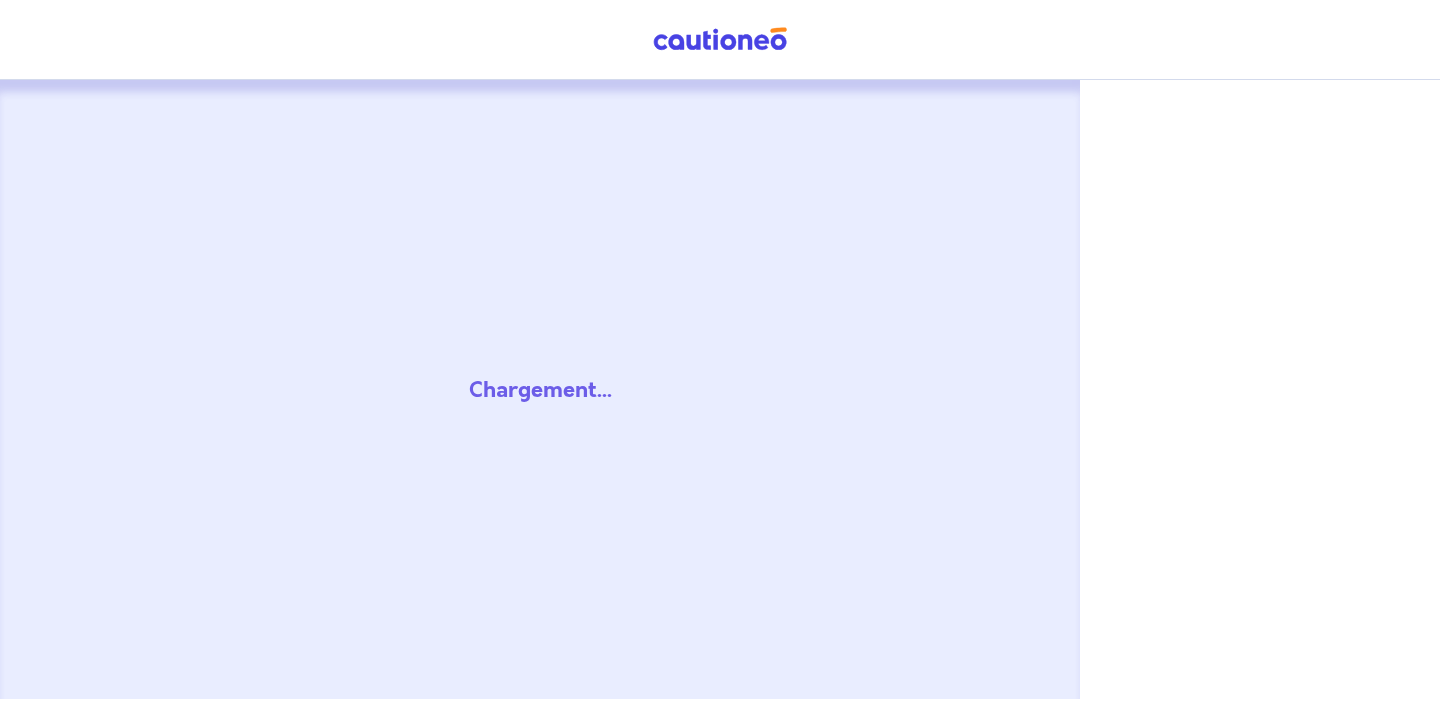 scroll, scrollTop: 0, scrollLeft: 0, axis: both 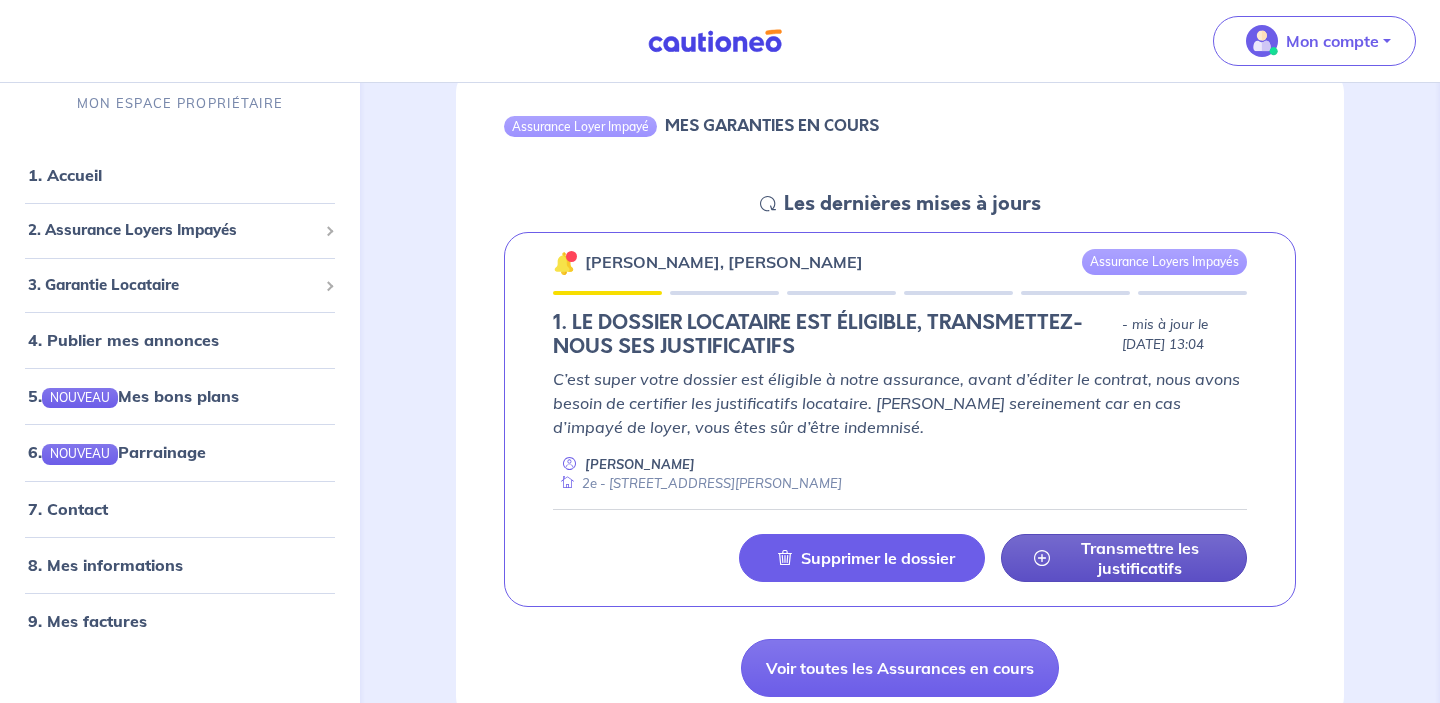click on "Transmettre les justificatifs" at bounding box center [1140, 558] 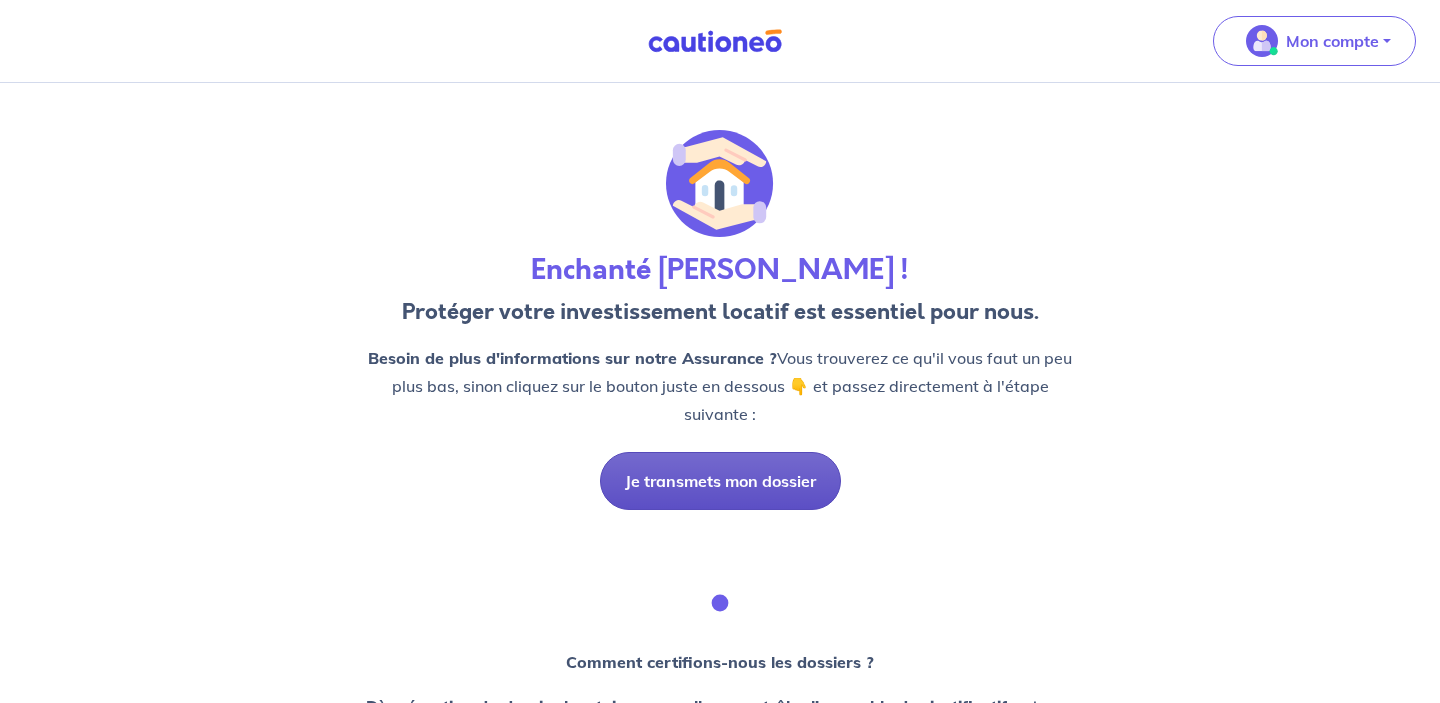 scroll, scrollTop: 0, scrollLeft: 0, axis: both 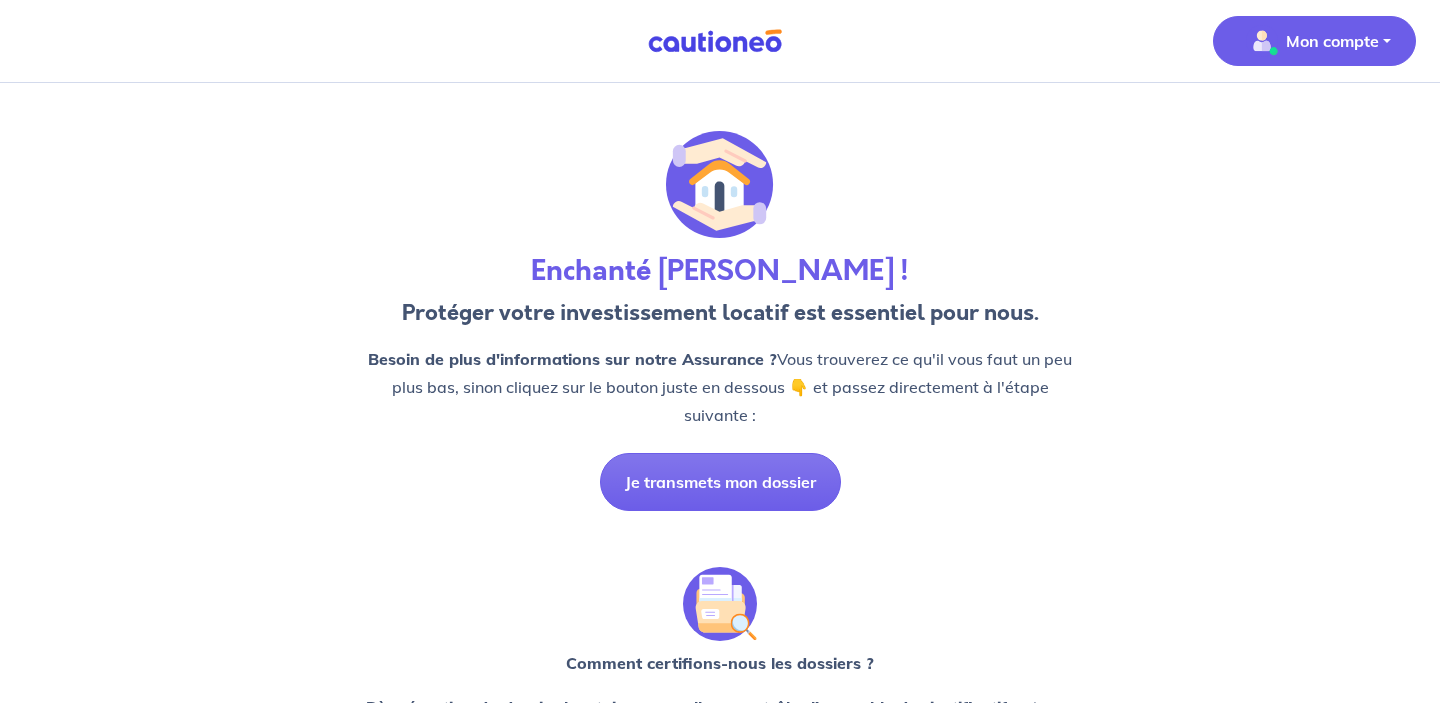 click on "Mon compte" at bounding box center (1332, 41) 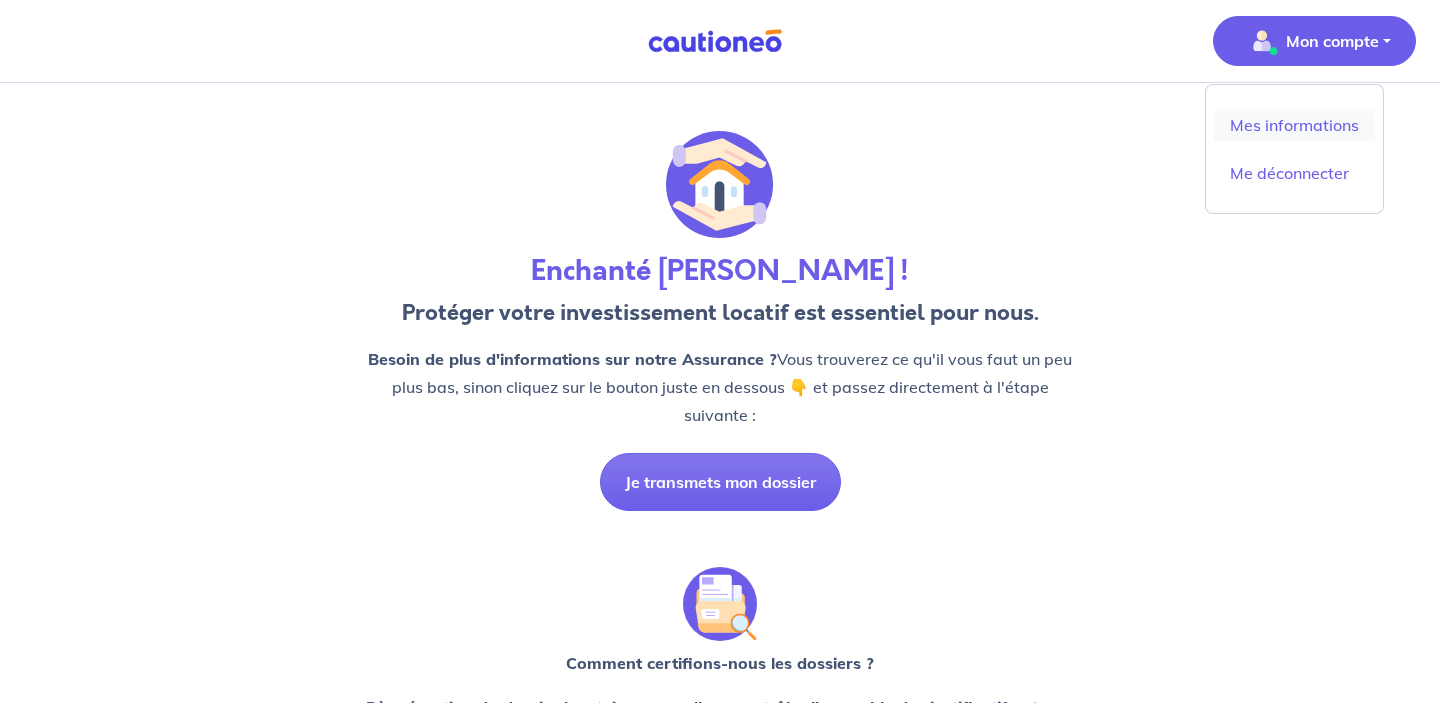 click on "Mes informations" at bounding box center (1294, 125) 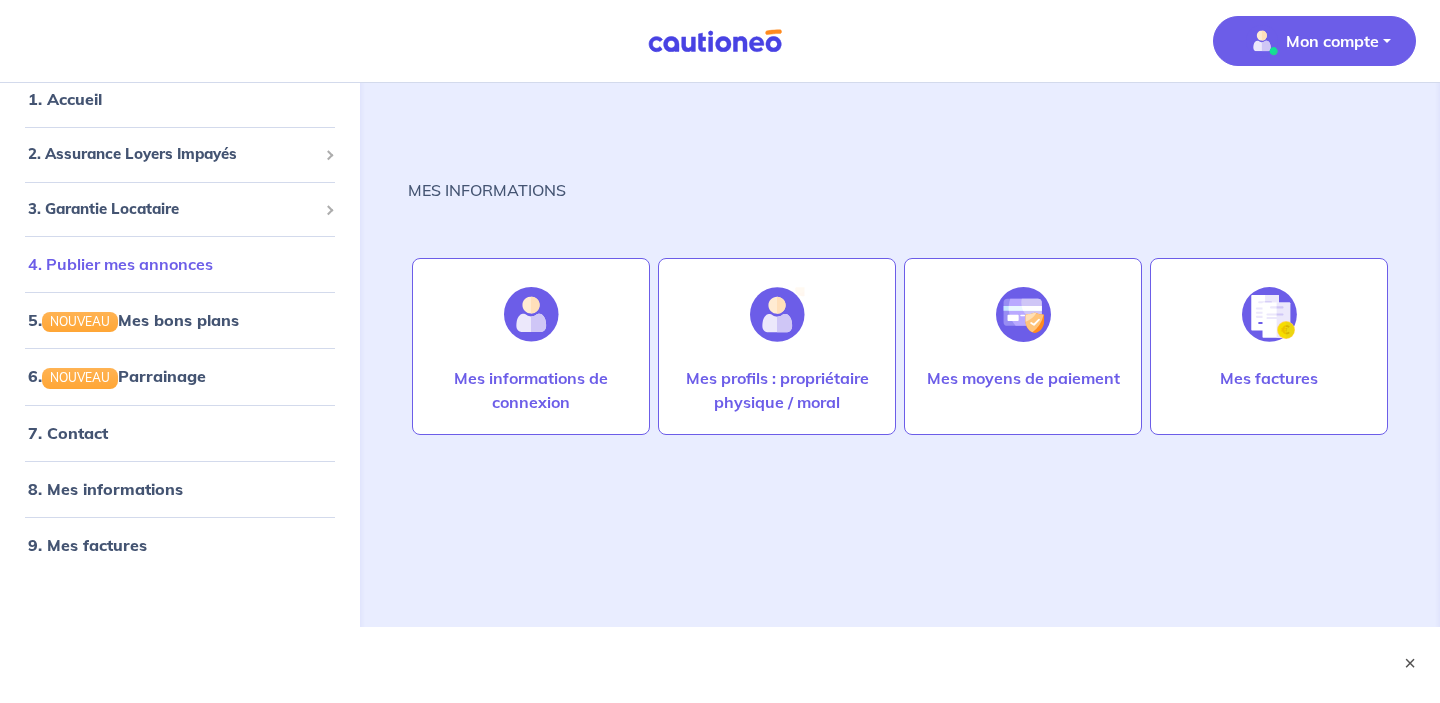 scroll, scrollTop: 92, scrollLeft: 0, axis: vertical 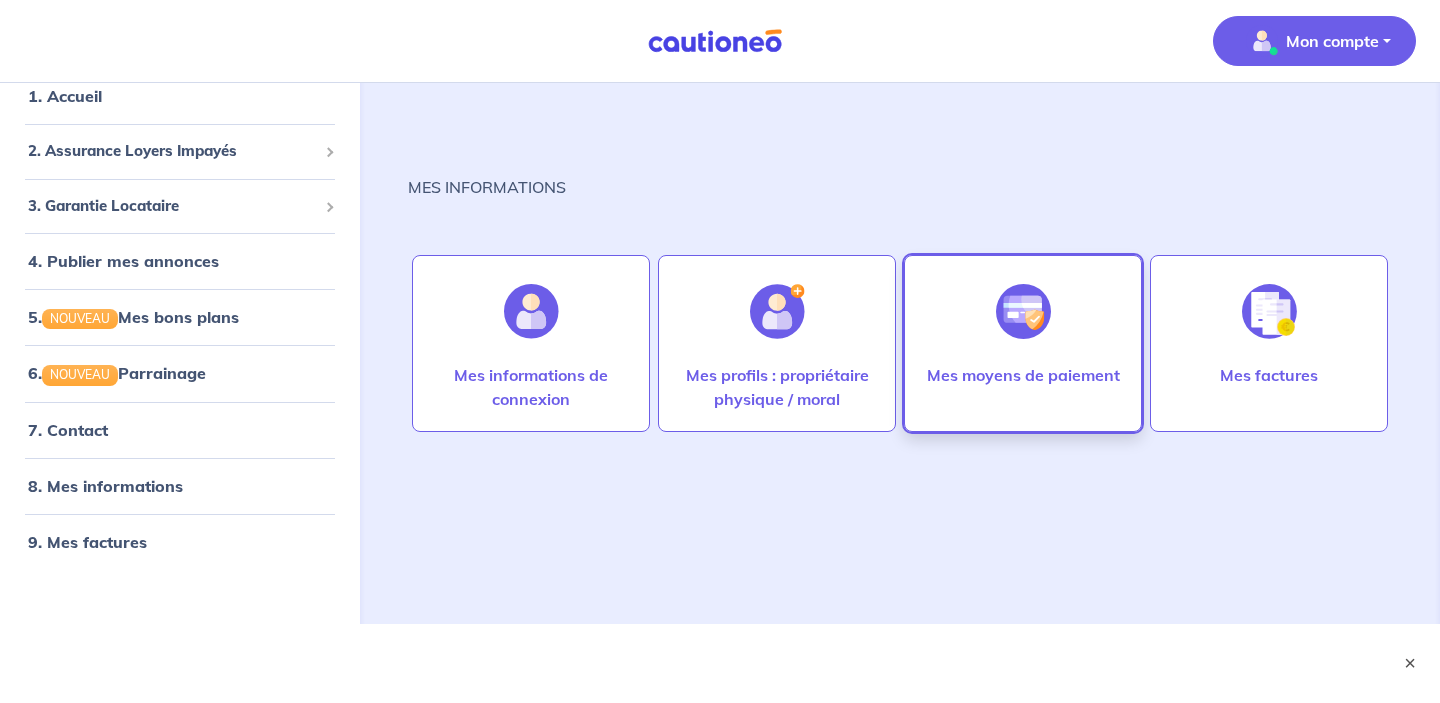 click at bounding box center [1023, 311] 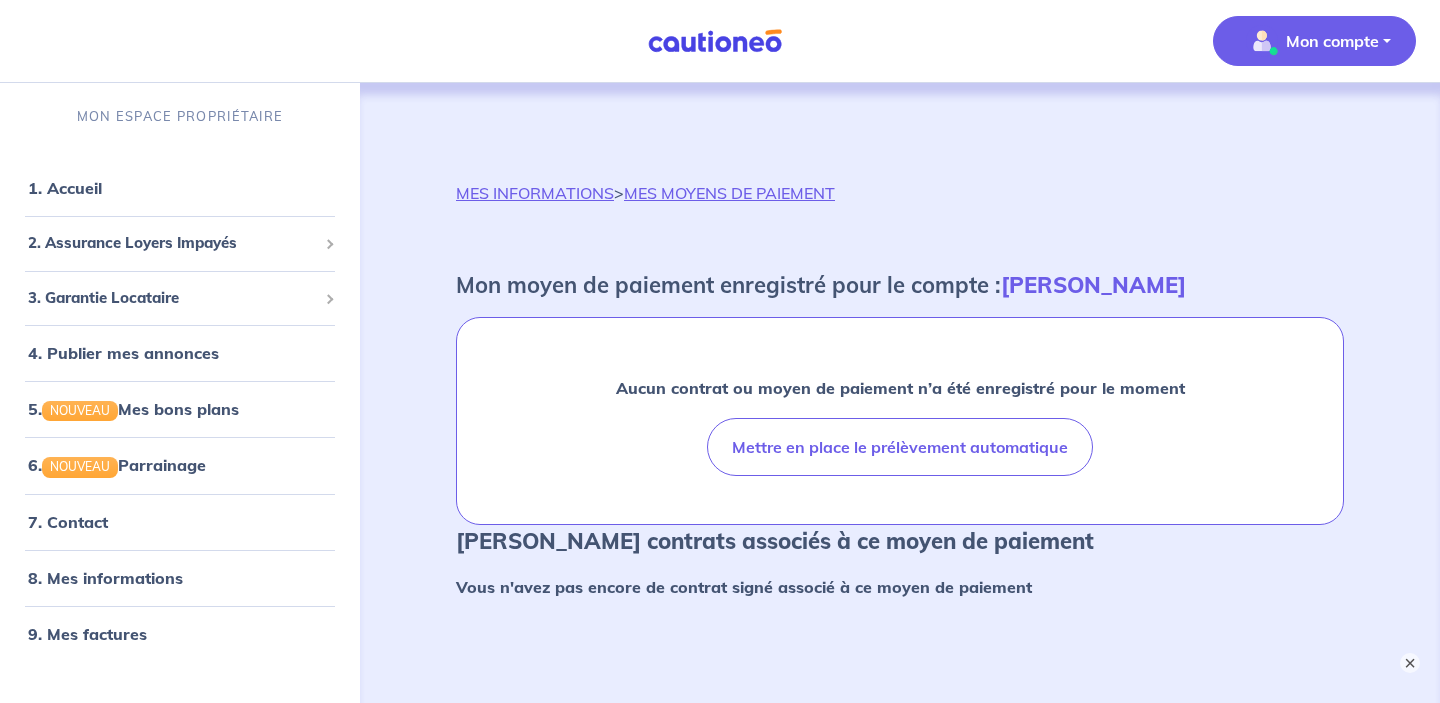 scroll, scrollTop: 92, scrollLeft: 0, axis: vertical 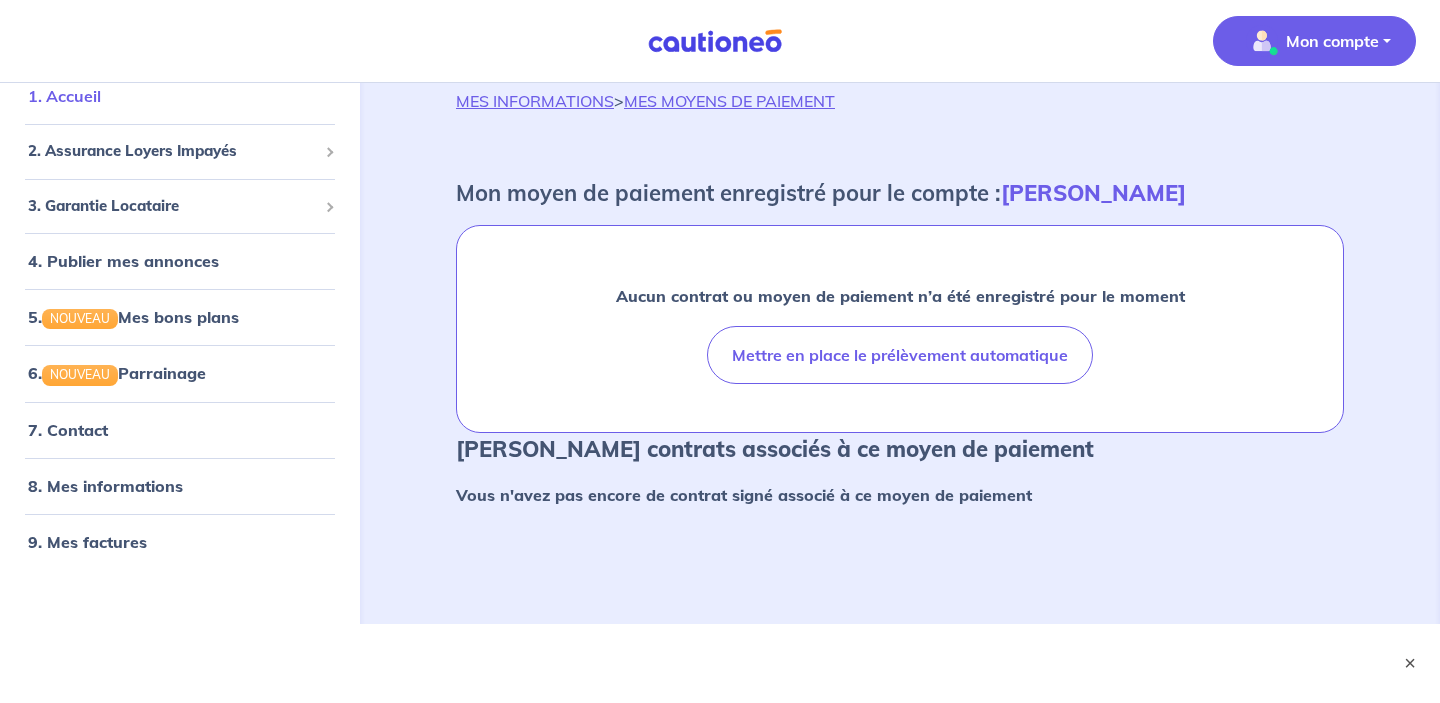 click on "1. Accueil" at bounding box center [64, 96] 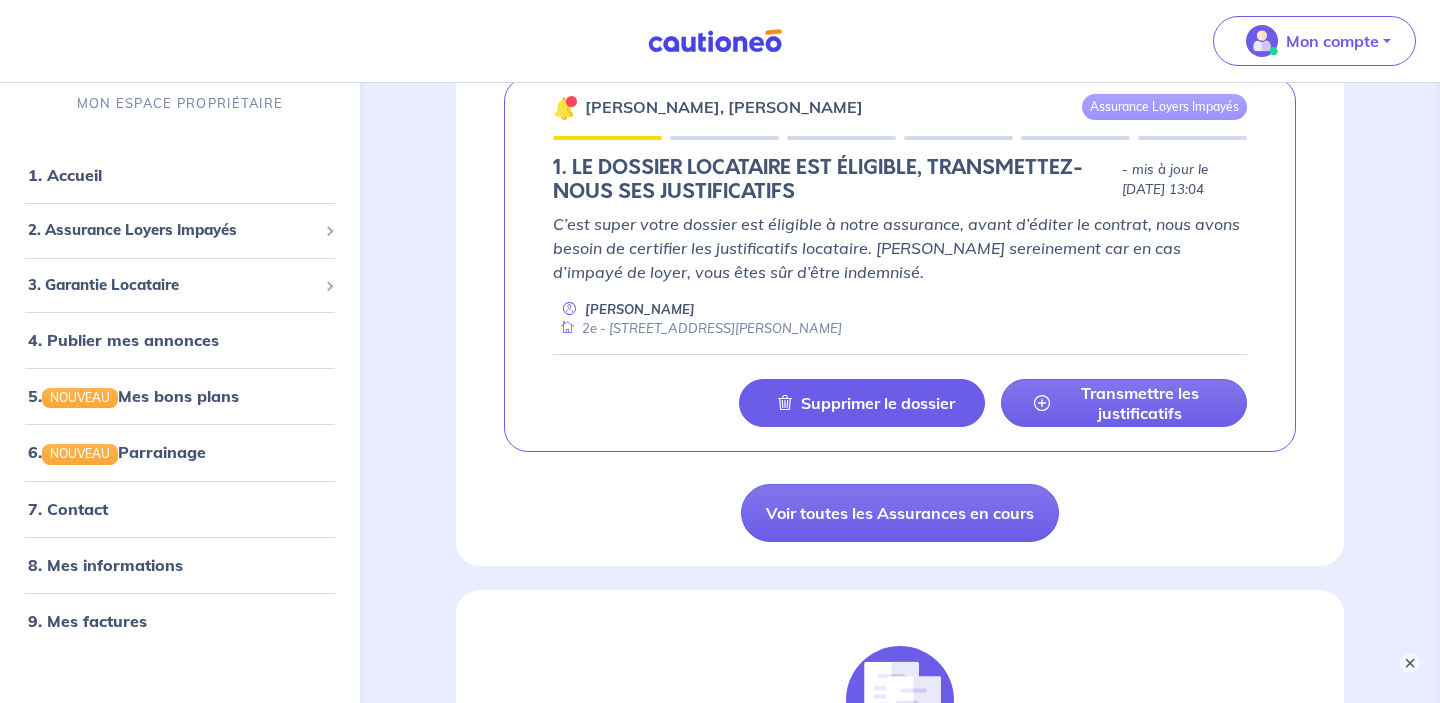 scroll, scrollTop: 391, scrollLeft: 0, axis: vertical 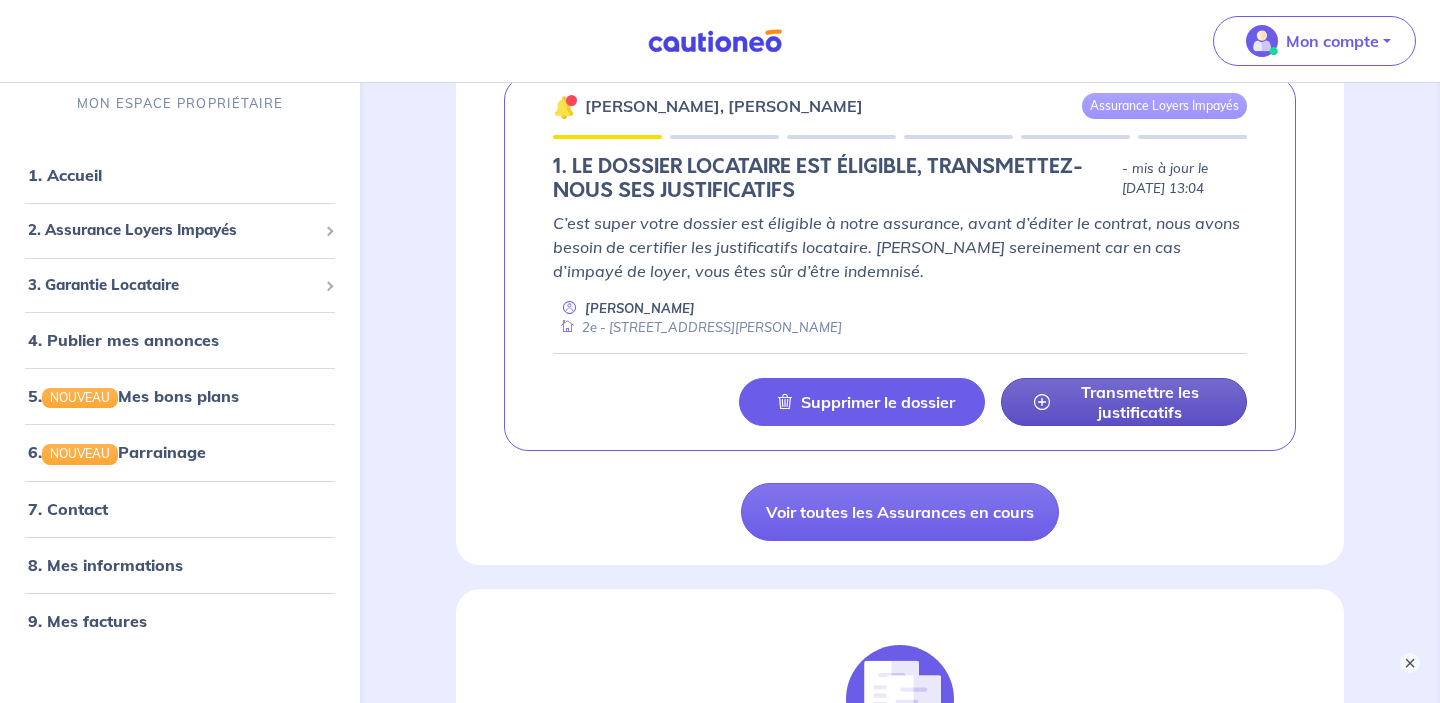 click on "Transmettre les justificatifs" at bounding box center (1140, 402) 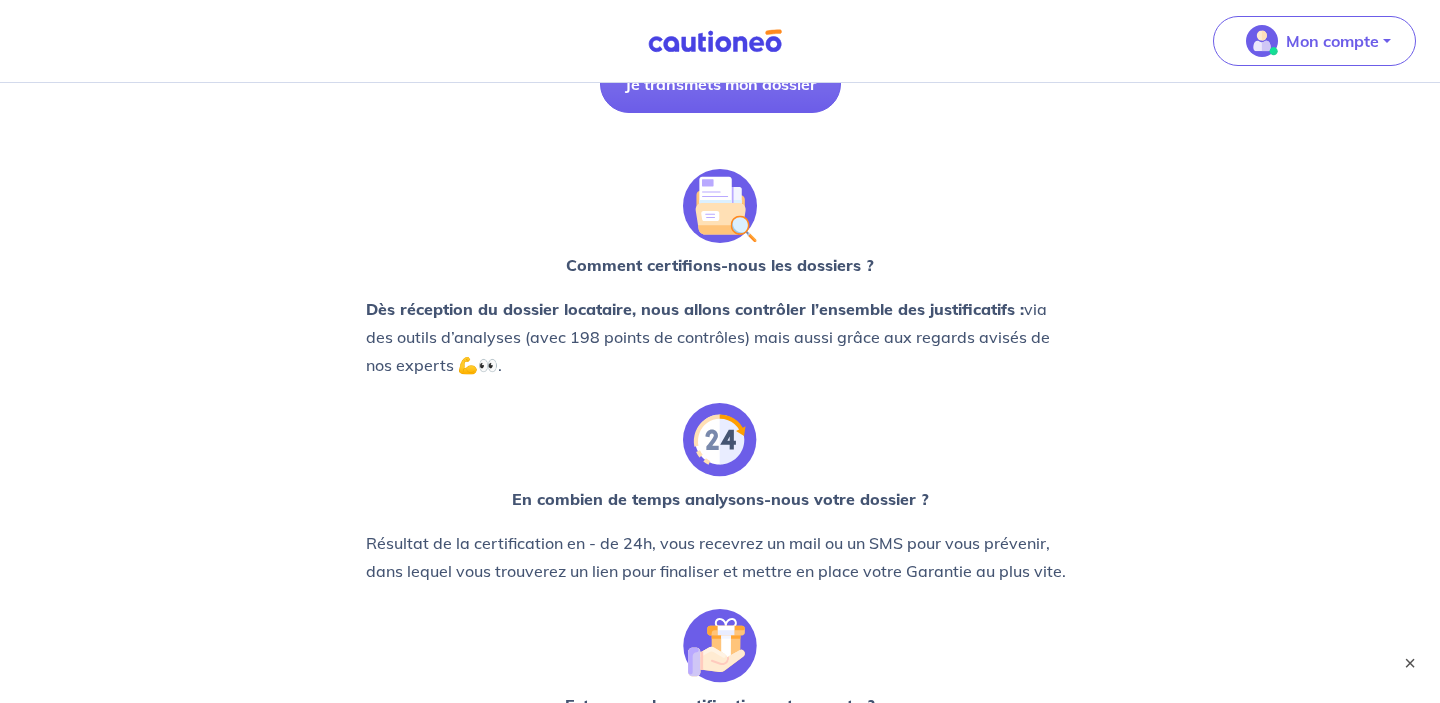 scroll, scrollTop: 369, scrollLeft: 0, axis: vertical 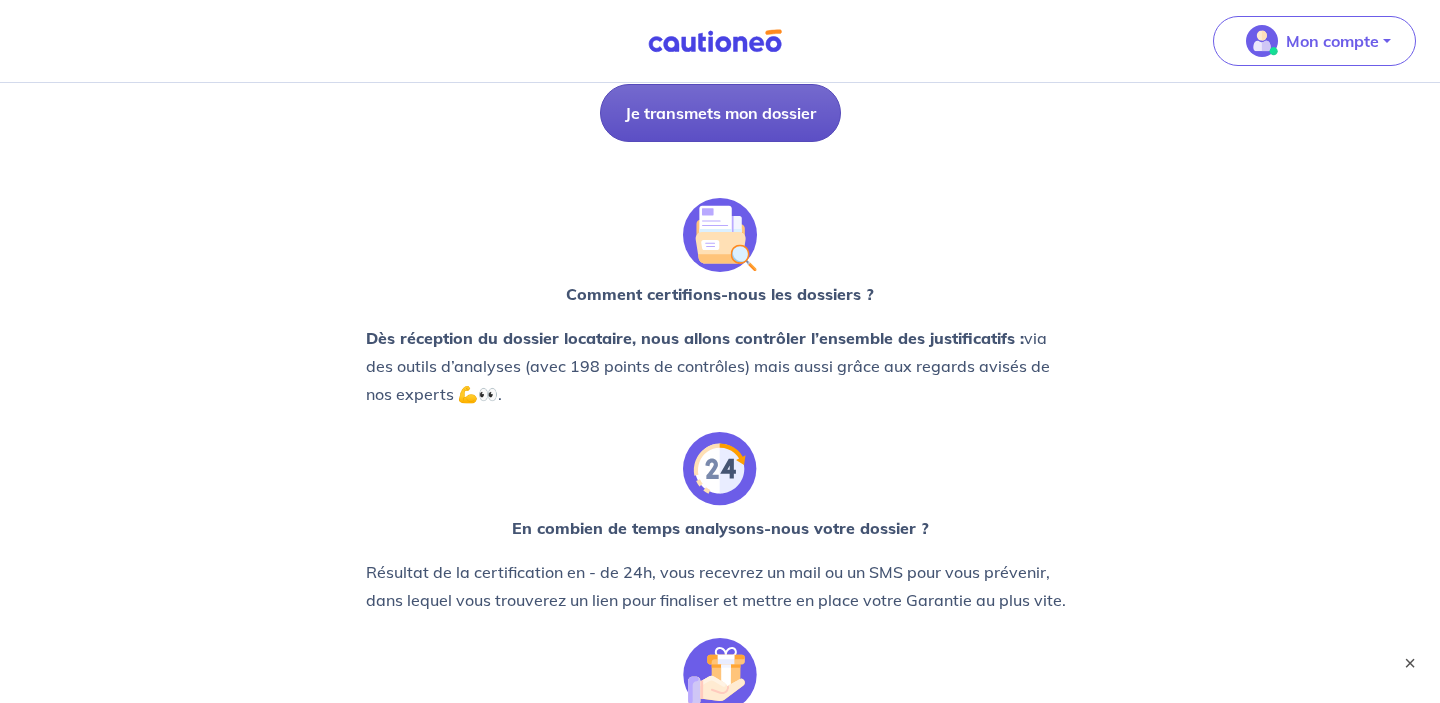 click on "Je transmets mon dossier" at bounding box center (720, 113) 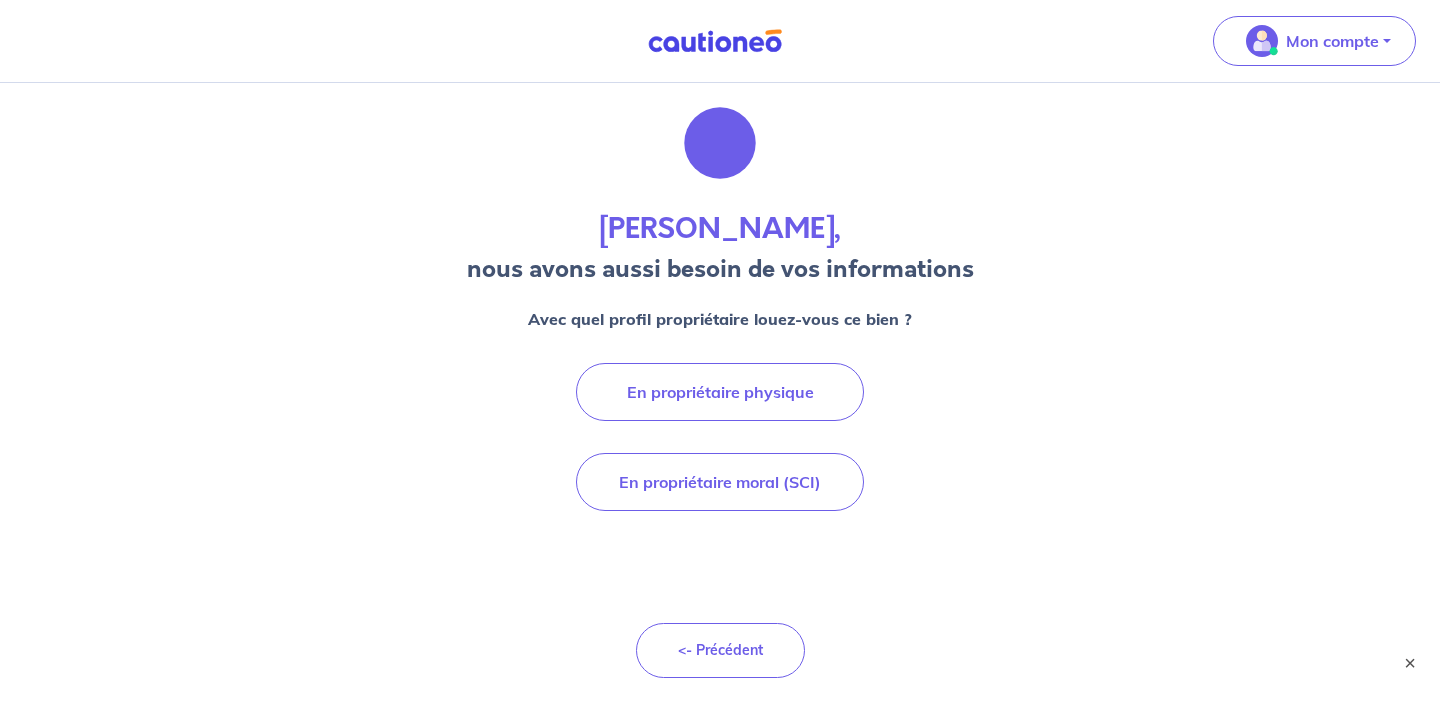 scroll, scrollTop: 0, scrollLeft: 0, axis: both 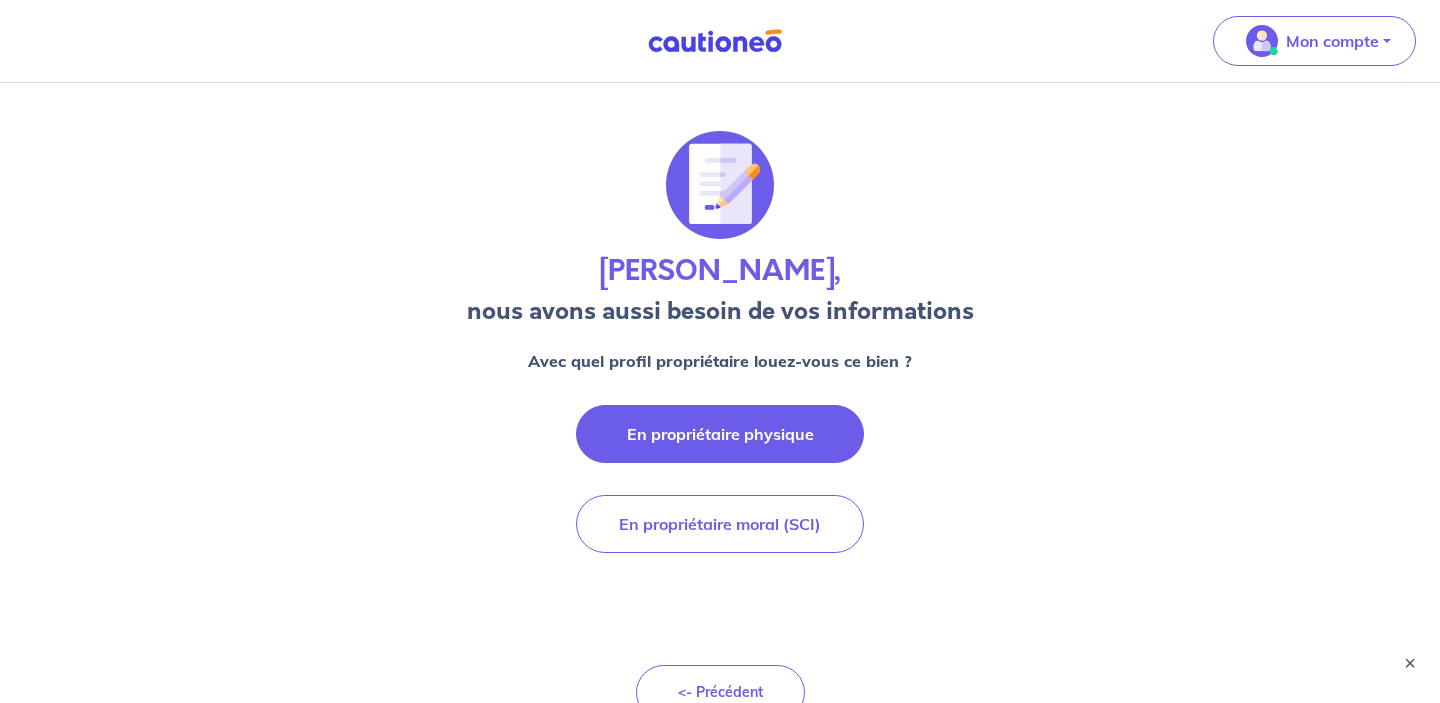click on "En propriétaire physique" at bounding box center (720, 434) 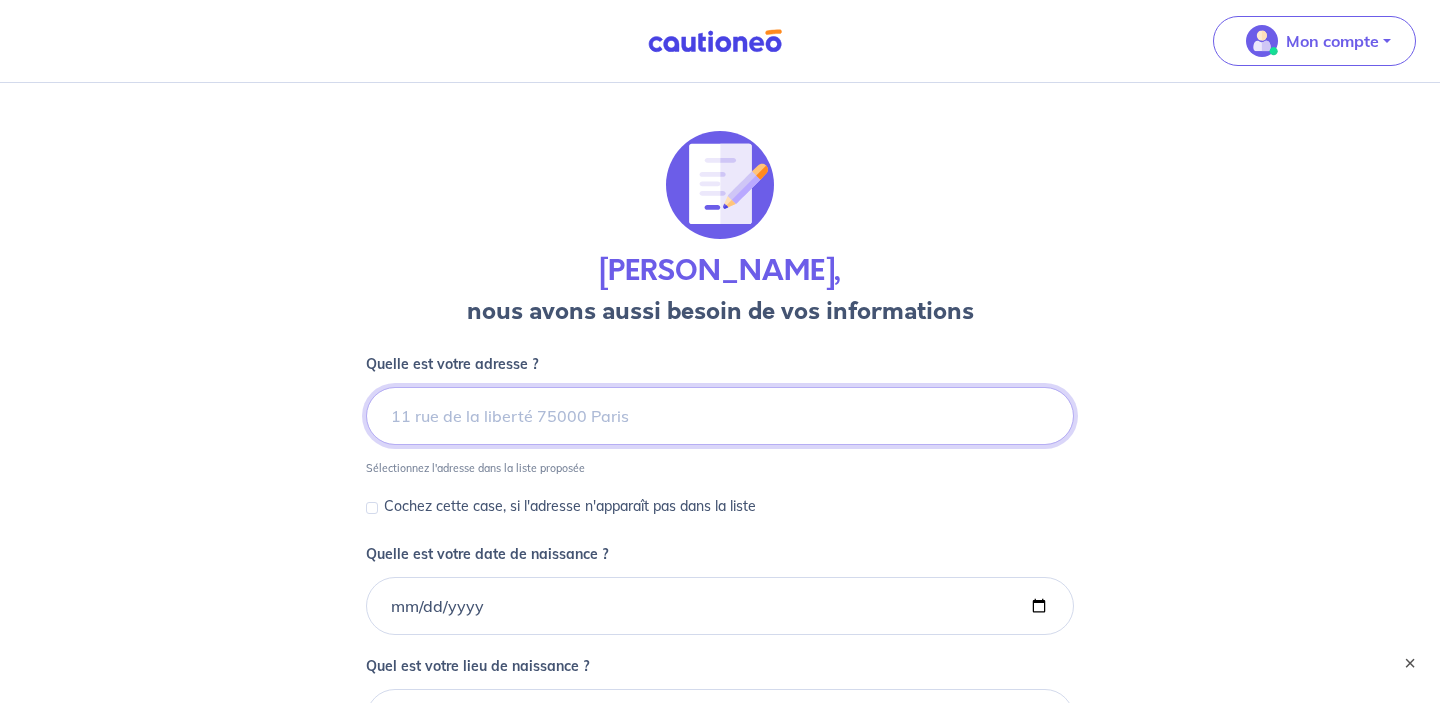 click at bounding box center (720, 416) 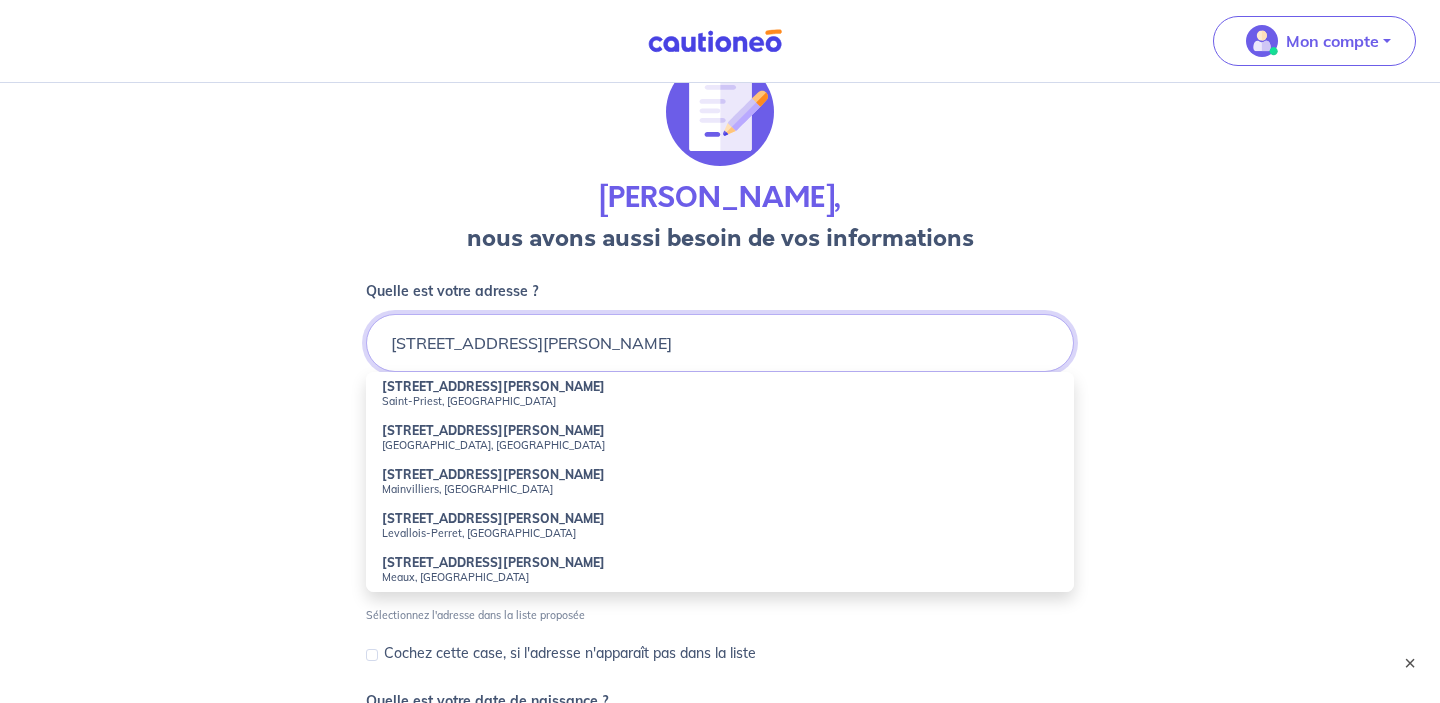 scroll, scrollTop: 129, scrollLeft: 0, axis: vertical 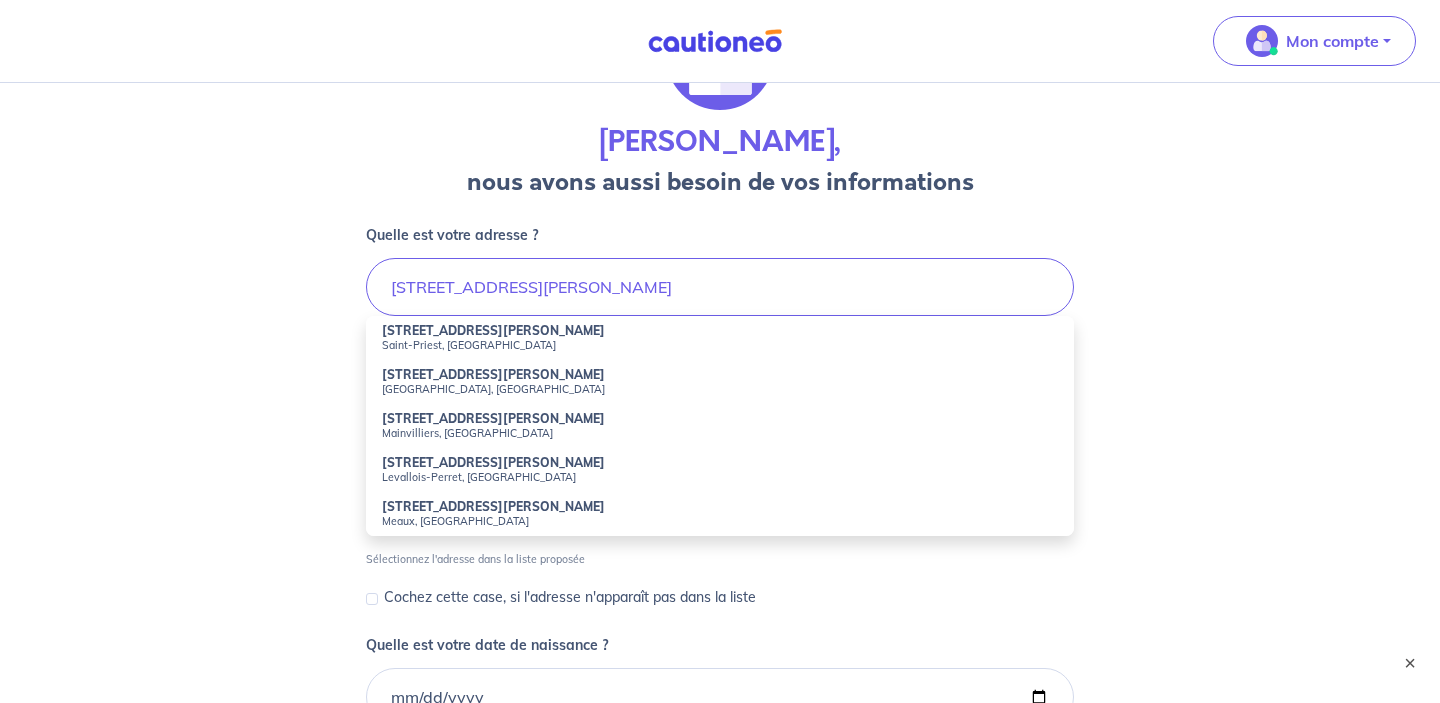 click on "Levallois-Perret, France" at bounding box center [720, 477] 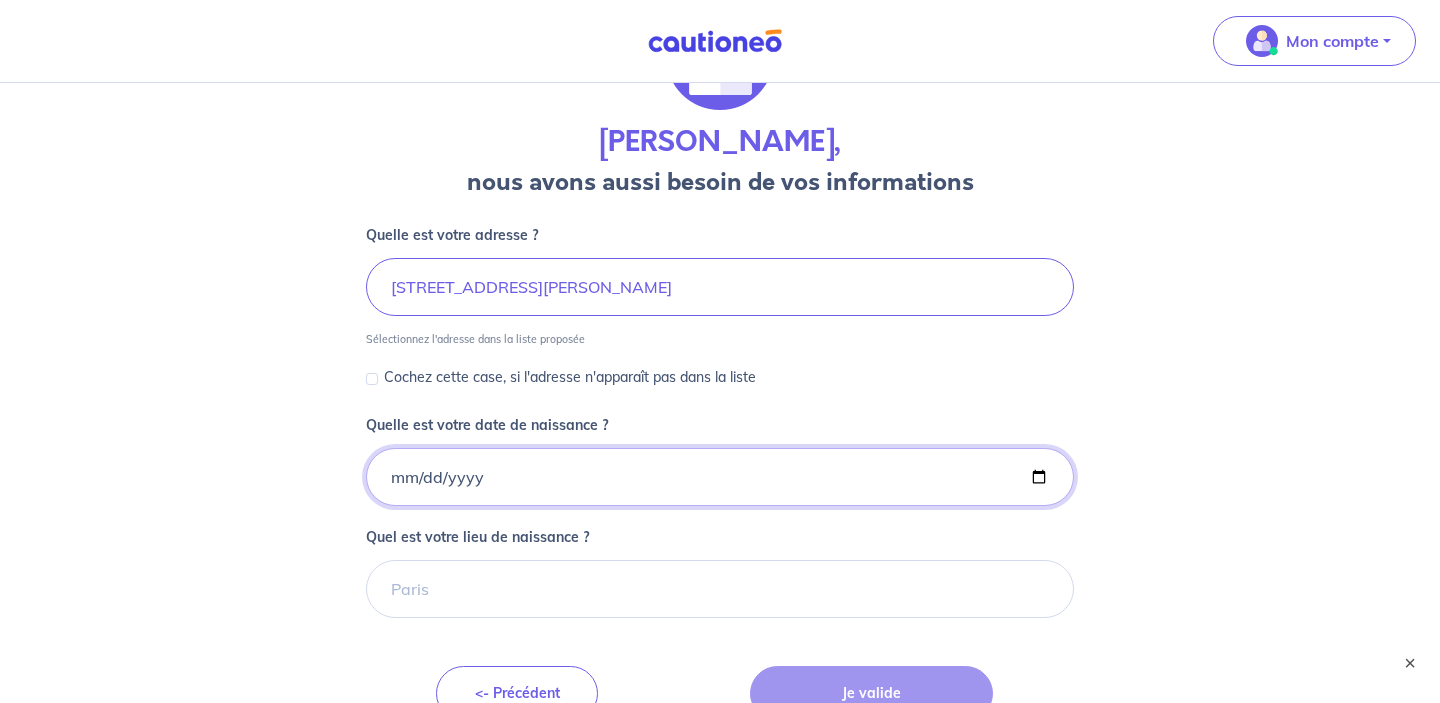 click on "Quelle est votre date de naissance ?" at bounding box center (720, 477) 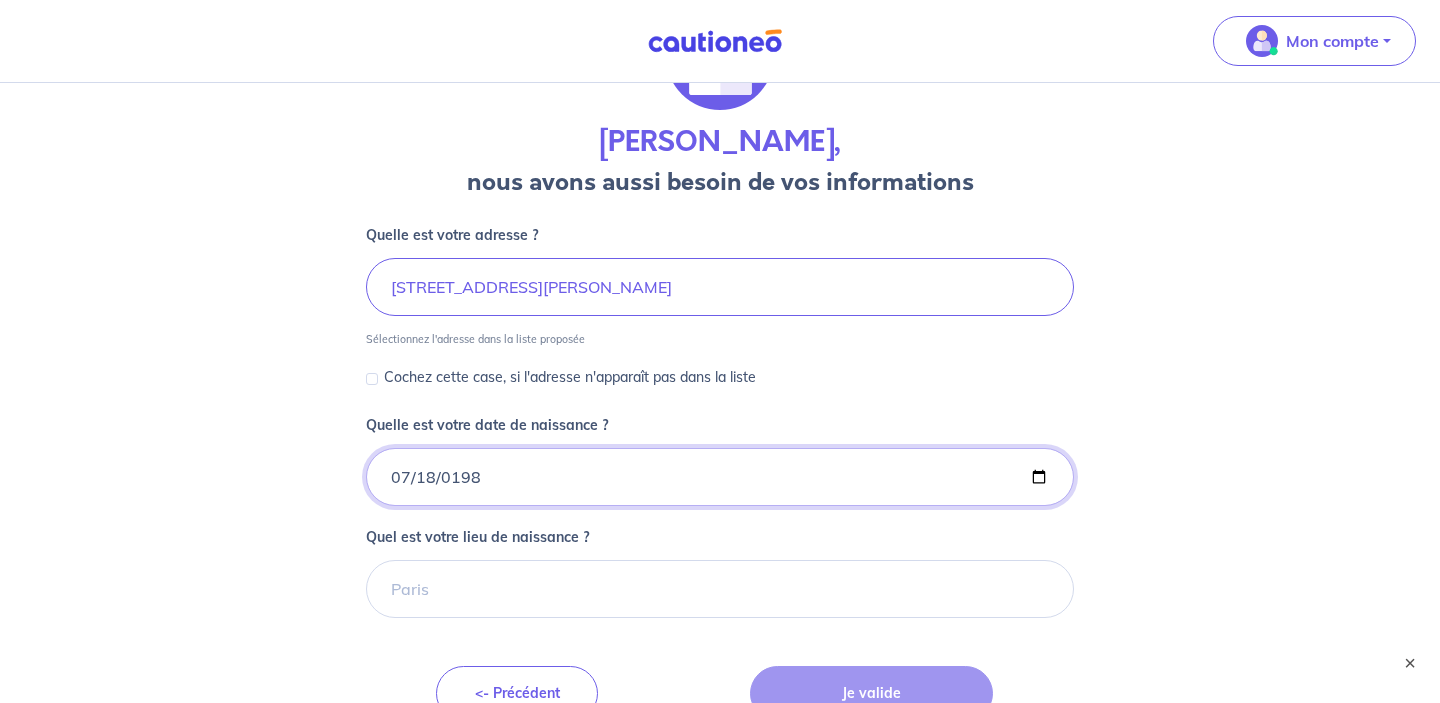 type on "1989-07-18" 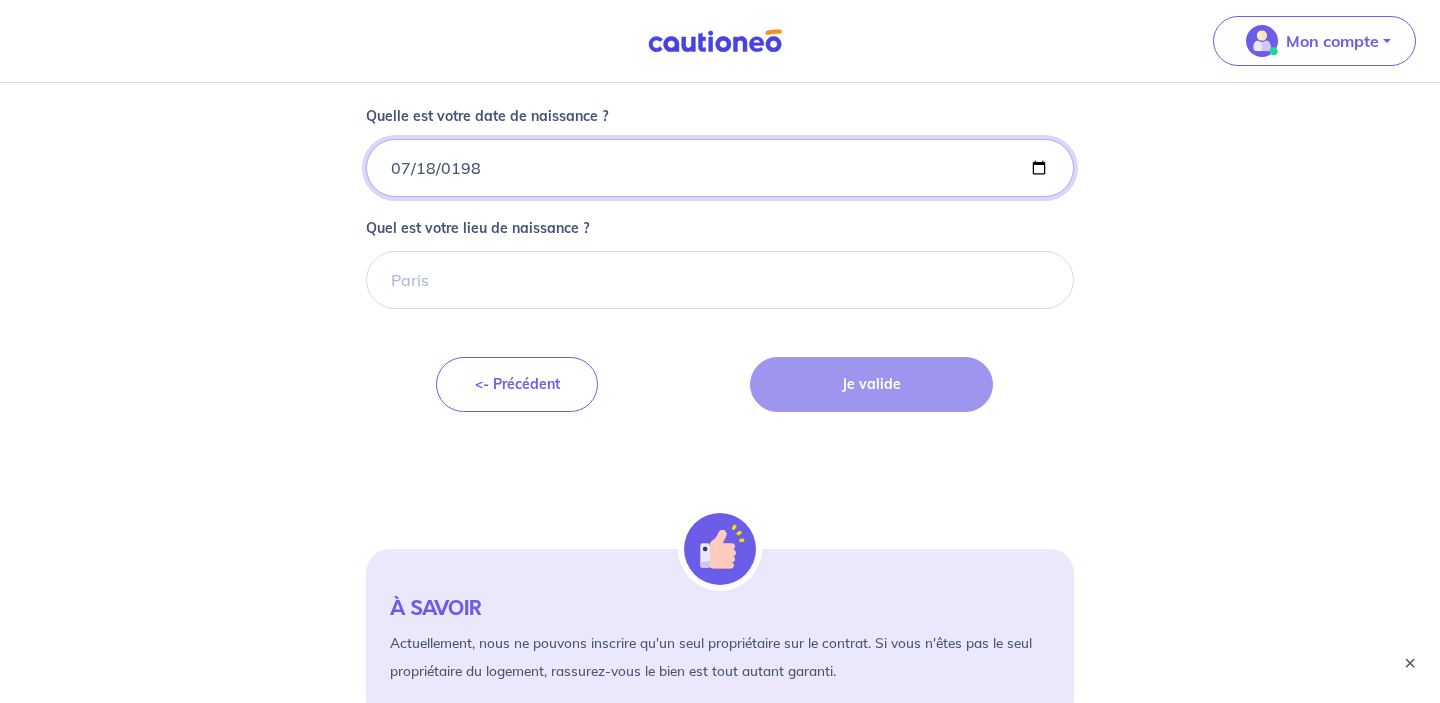 scroll, scrollTop: 504, scrollLeft: 0, axis: vertical 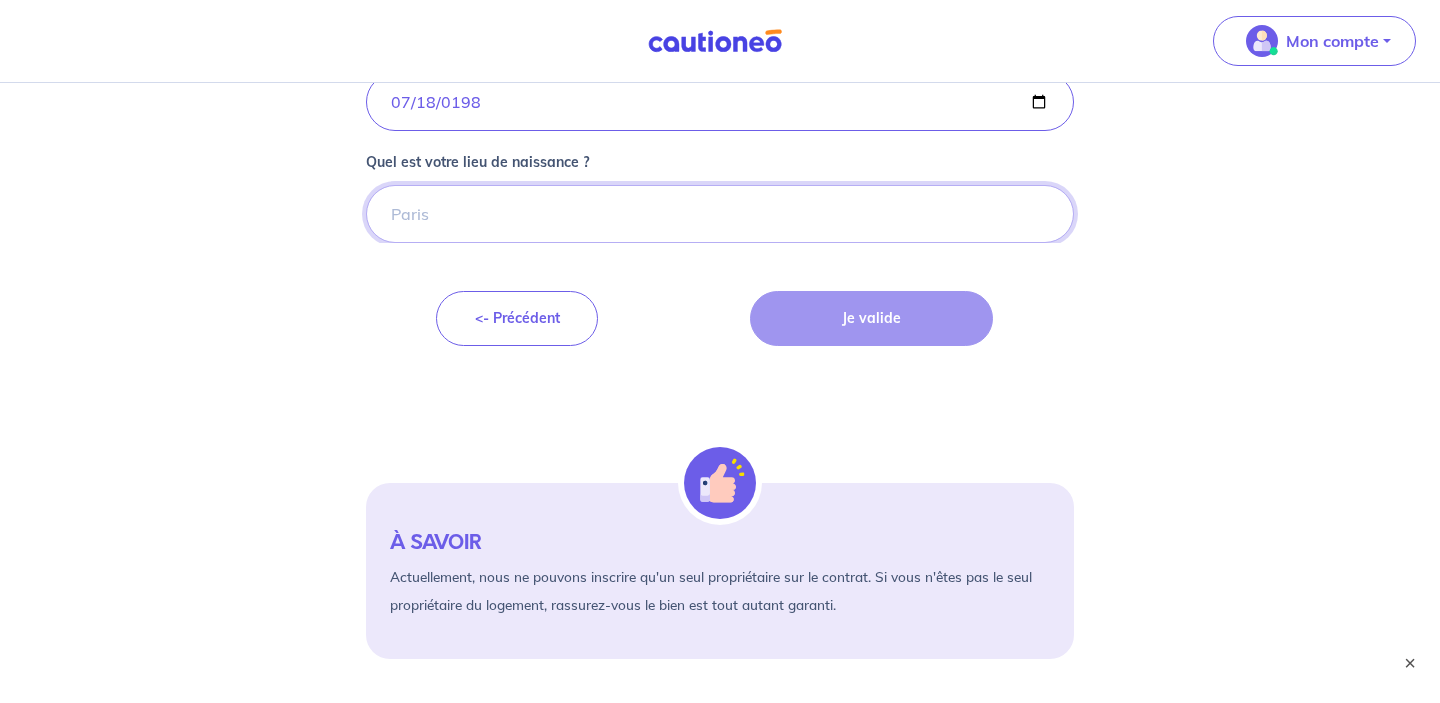 click on "Quel est votre lieu de naissance ?" at bounding box center [720, 214] 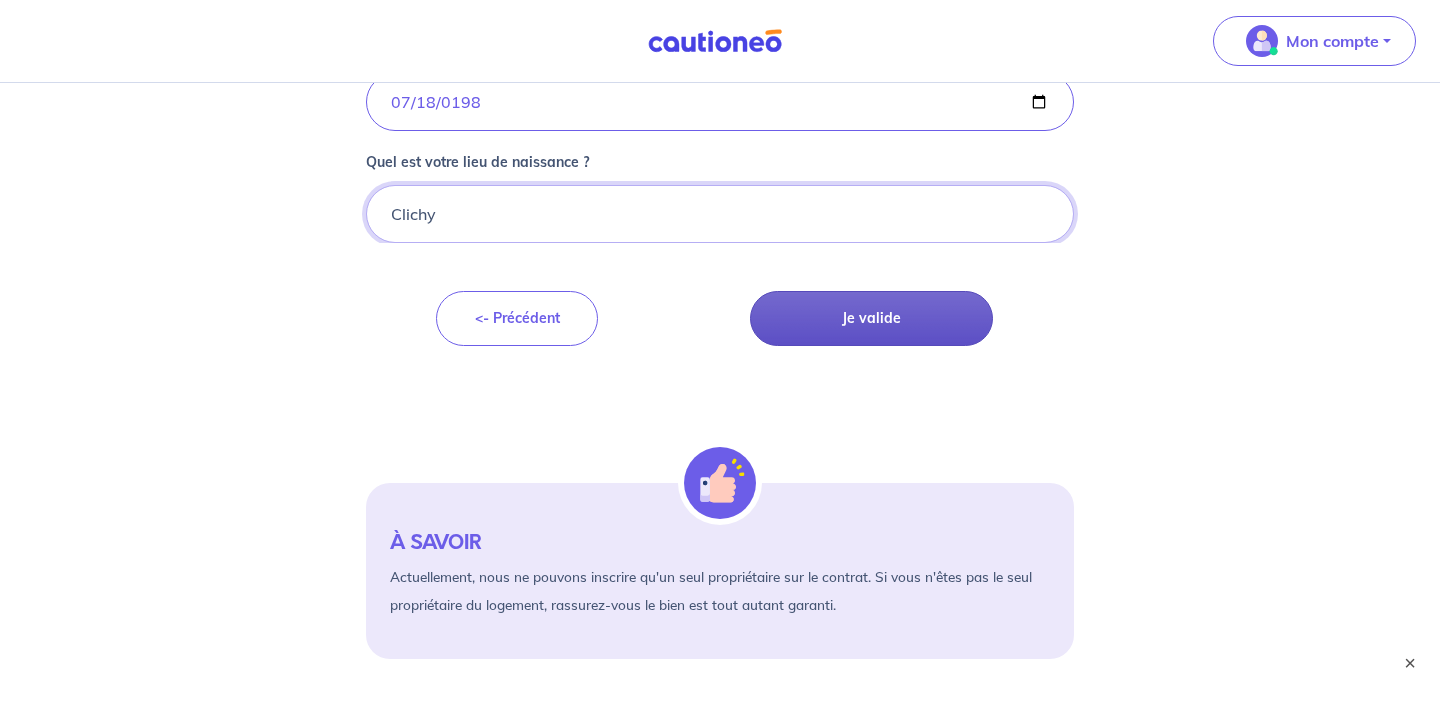 type on "Clichy" 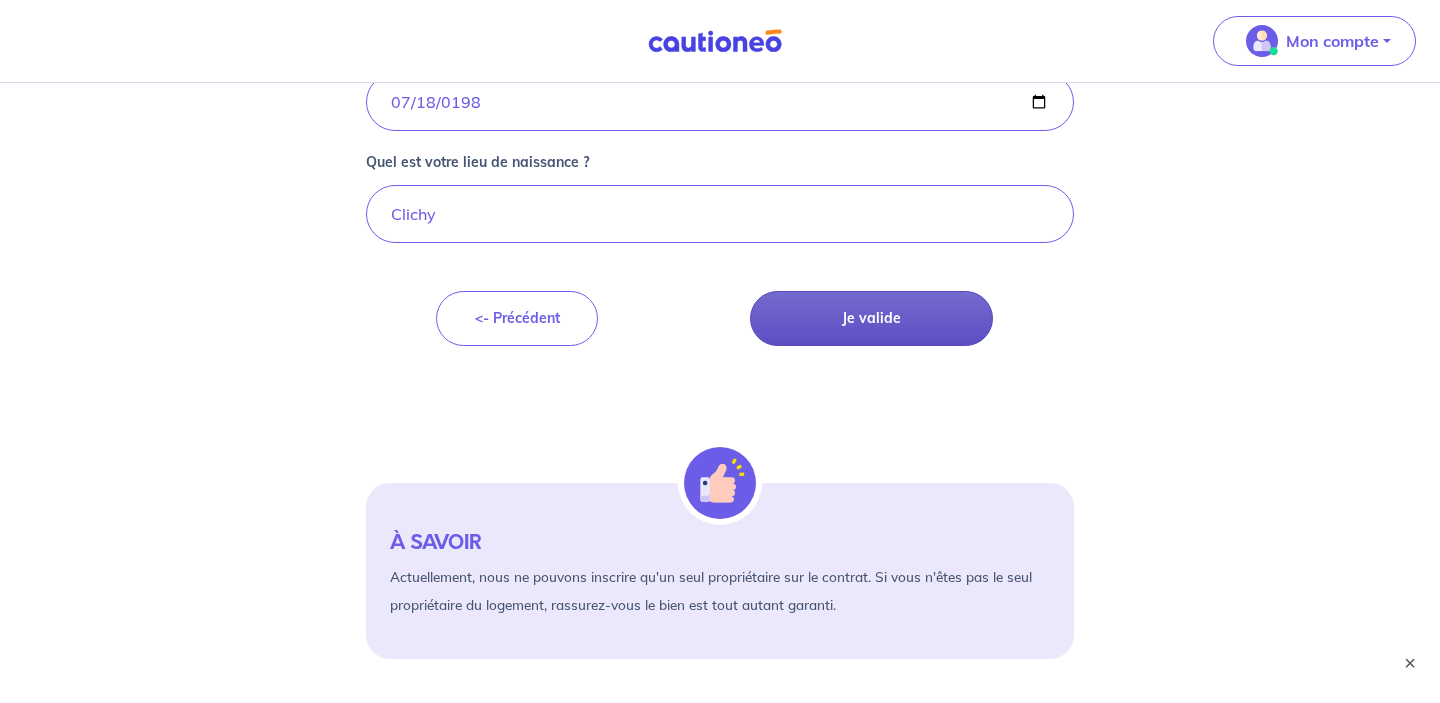 click on "Je valide" at bounding box center (871, 318) 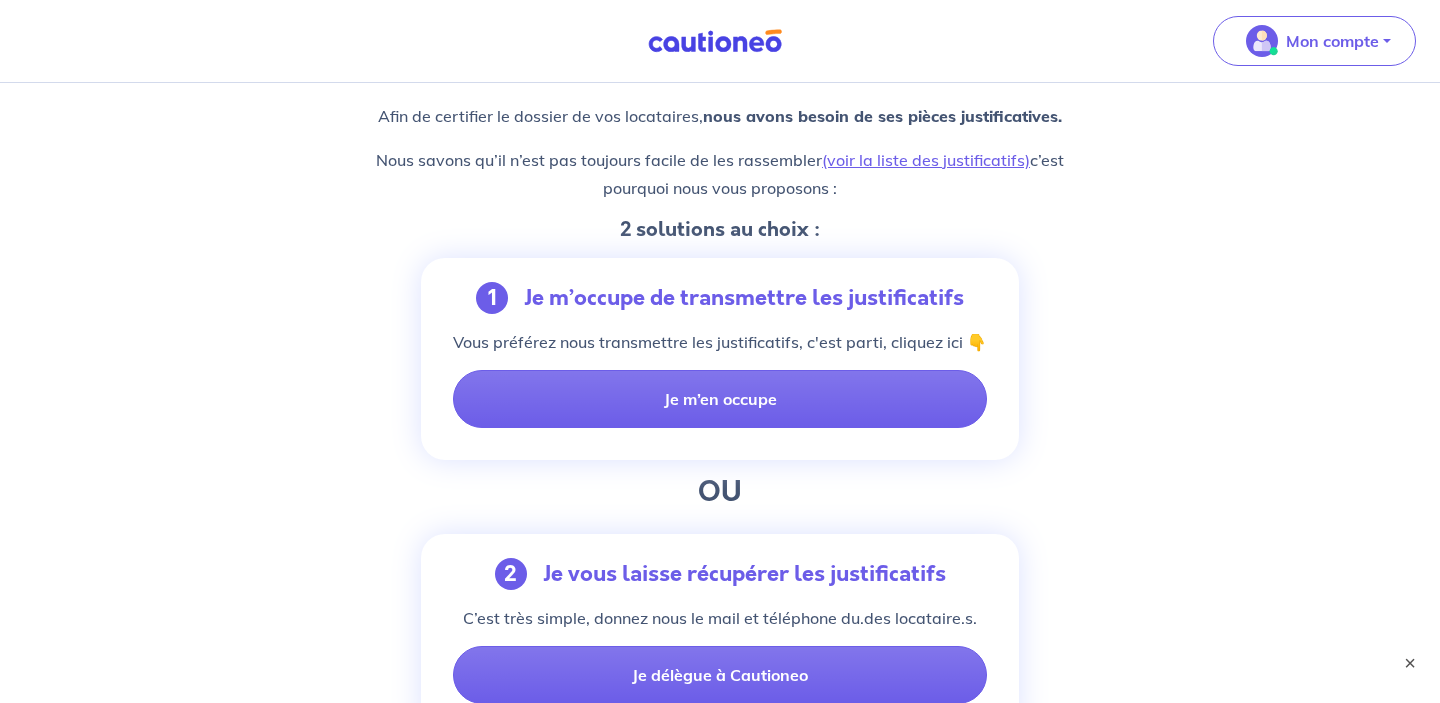 scroll, scrollTop: 198, scrollLeft: 0, axis: vertical 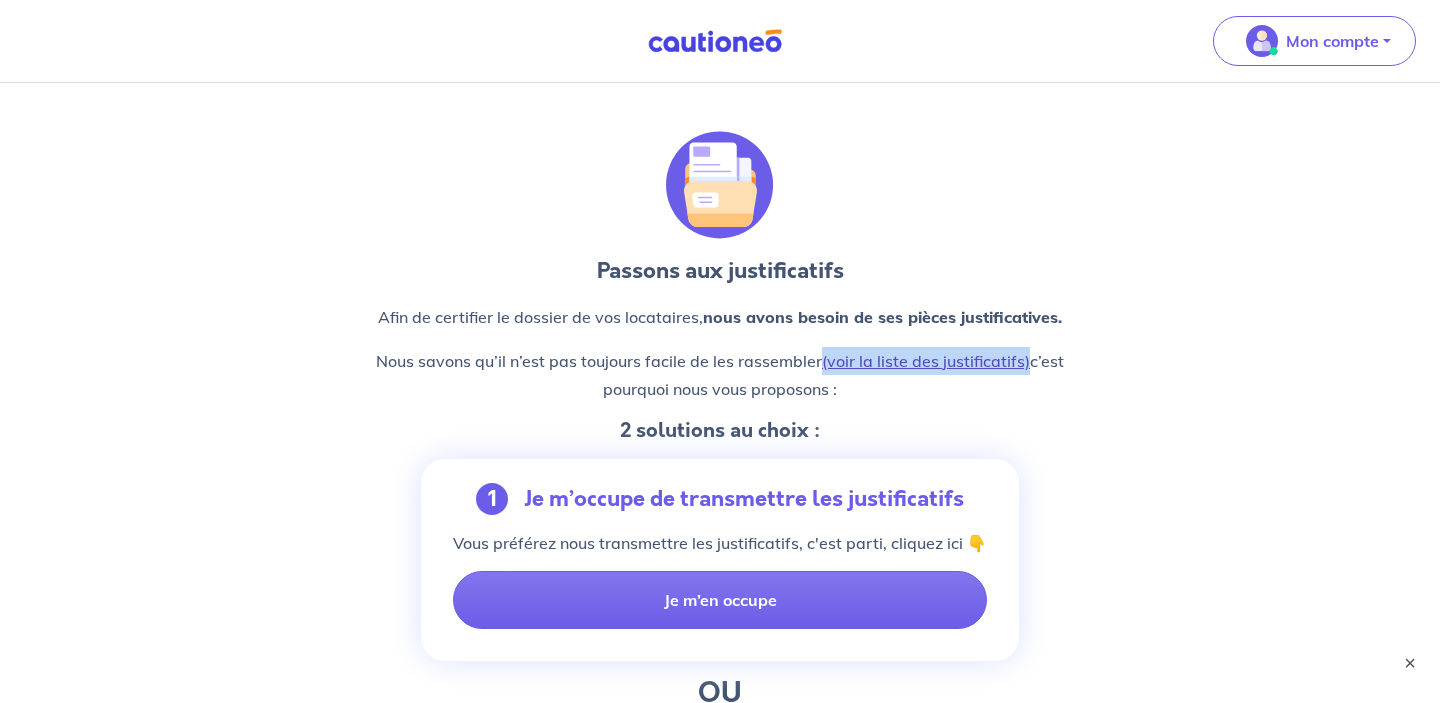 click on "(voir la liste des justificatifs)" at bounding box center [926, 361] 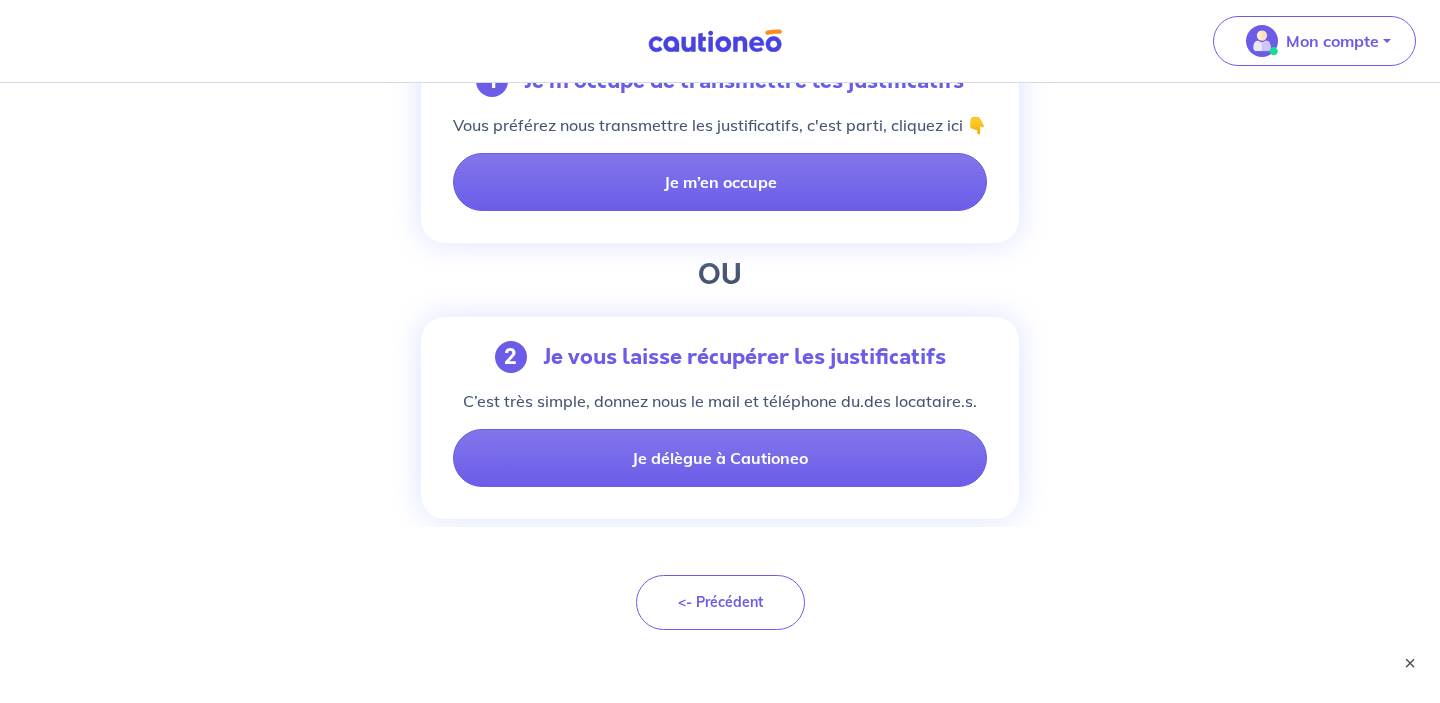 scroll, scrollTop: 449, scrollLeft: 0, axis: vertical 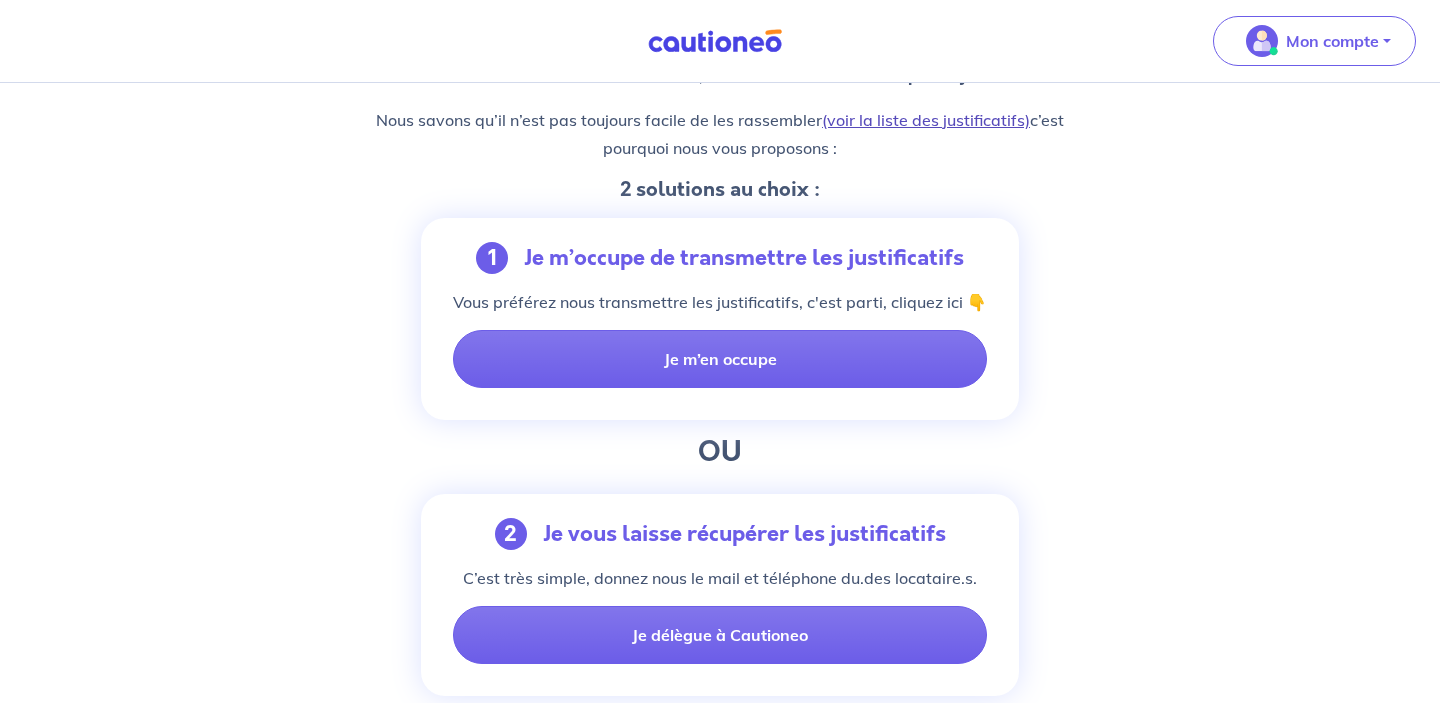 click on "(voir la liste des justificatifs)" at bounding box center [926, 120] 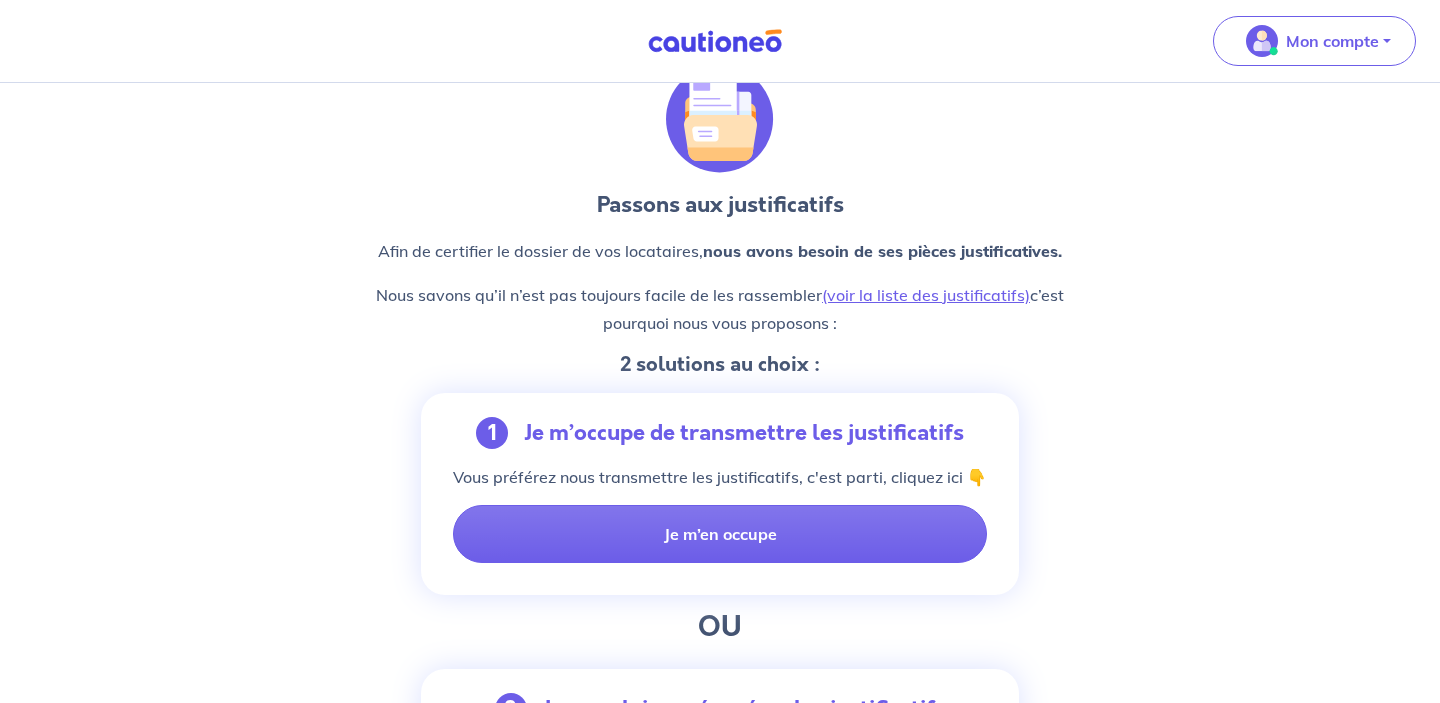 scroll, scrollTop: 0, scrollLeft: 0, axis: both 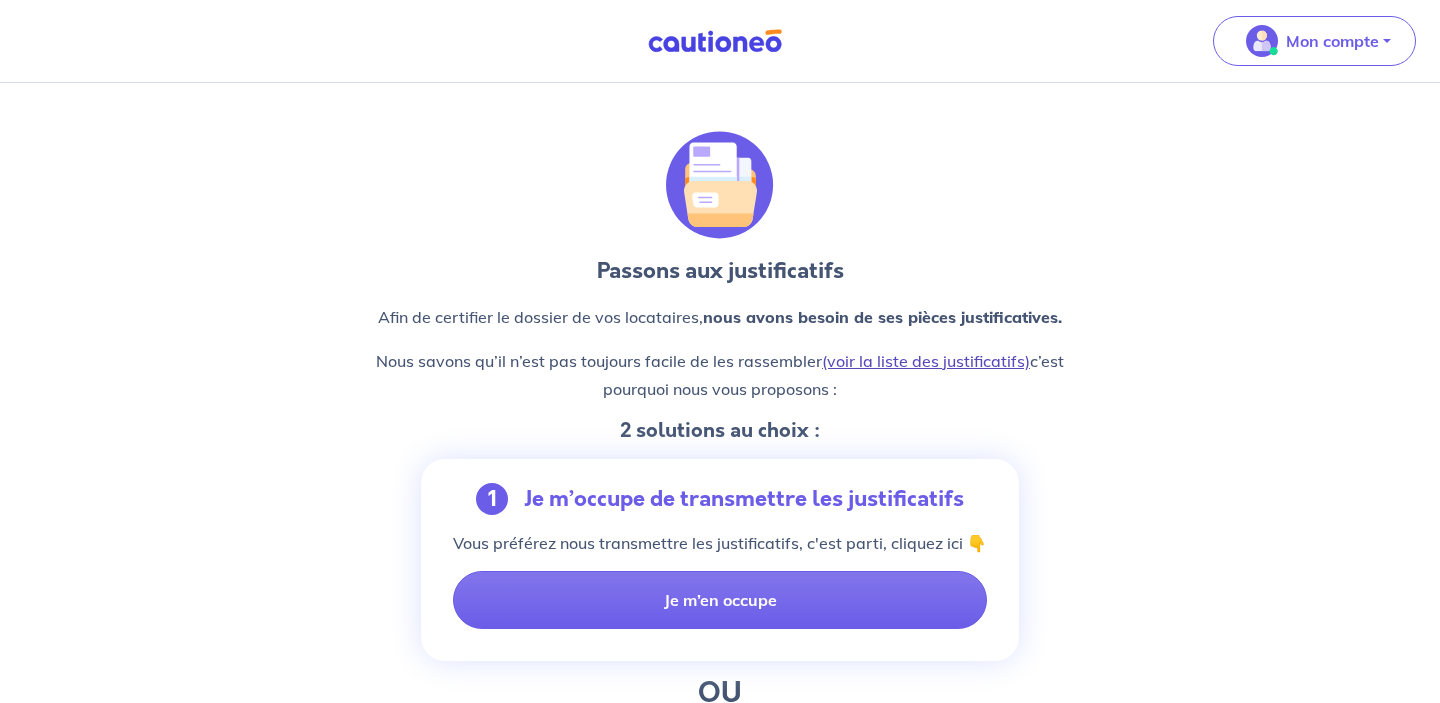click on "(voir la liste des justificatifs)" at bounding box center (926, 361) 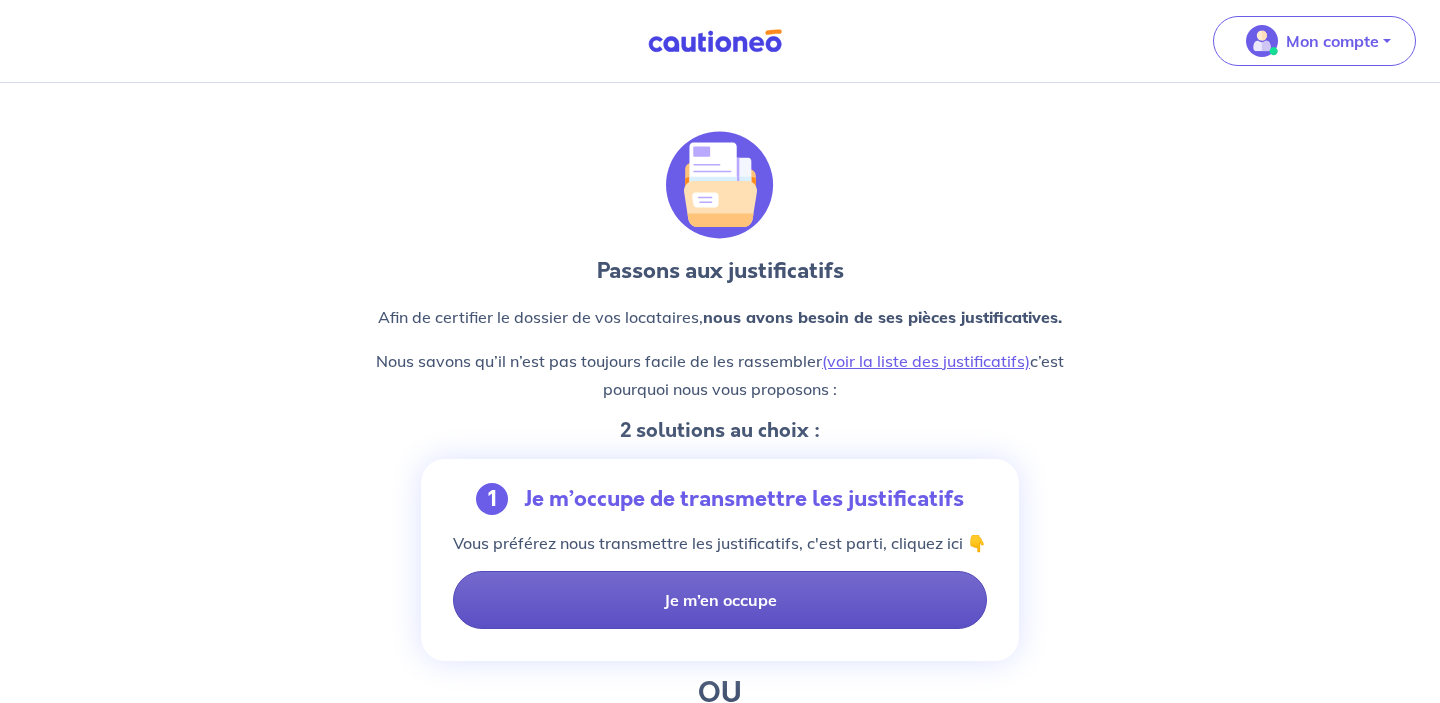 click on "Je m’en occupe" at bounding box center (720, 600) 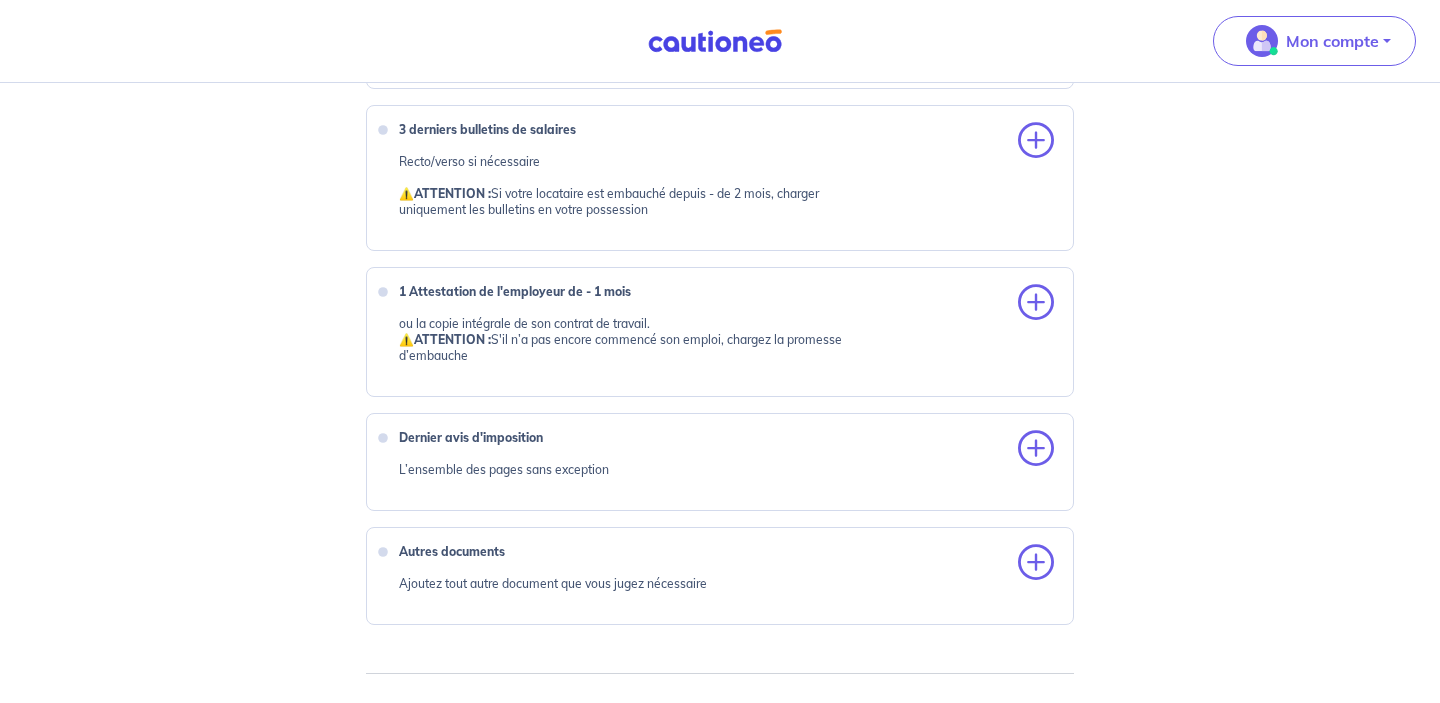 scroll, scrollTop: 933, scrollLeft: 0, axis: vertical 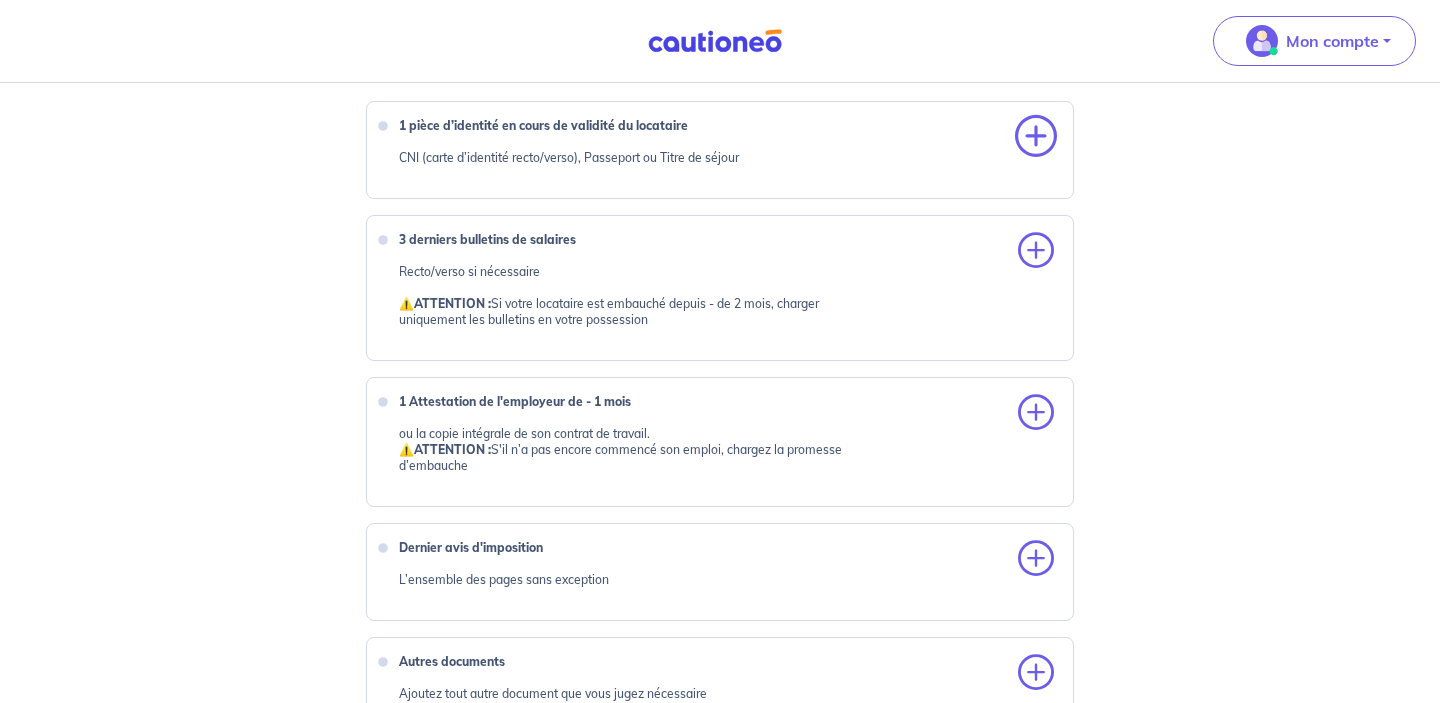 click at bounding box center [1036, 137] 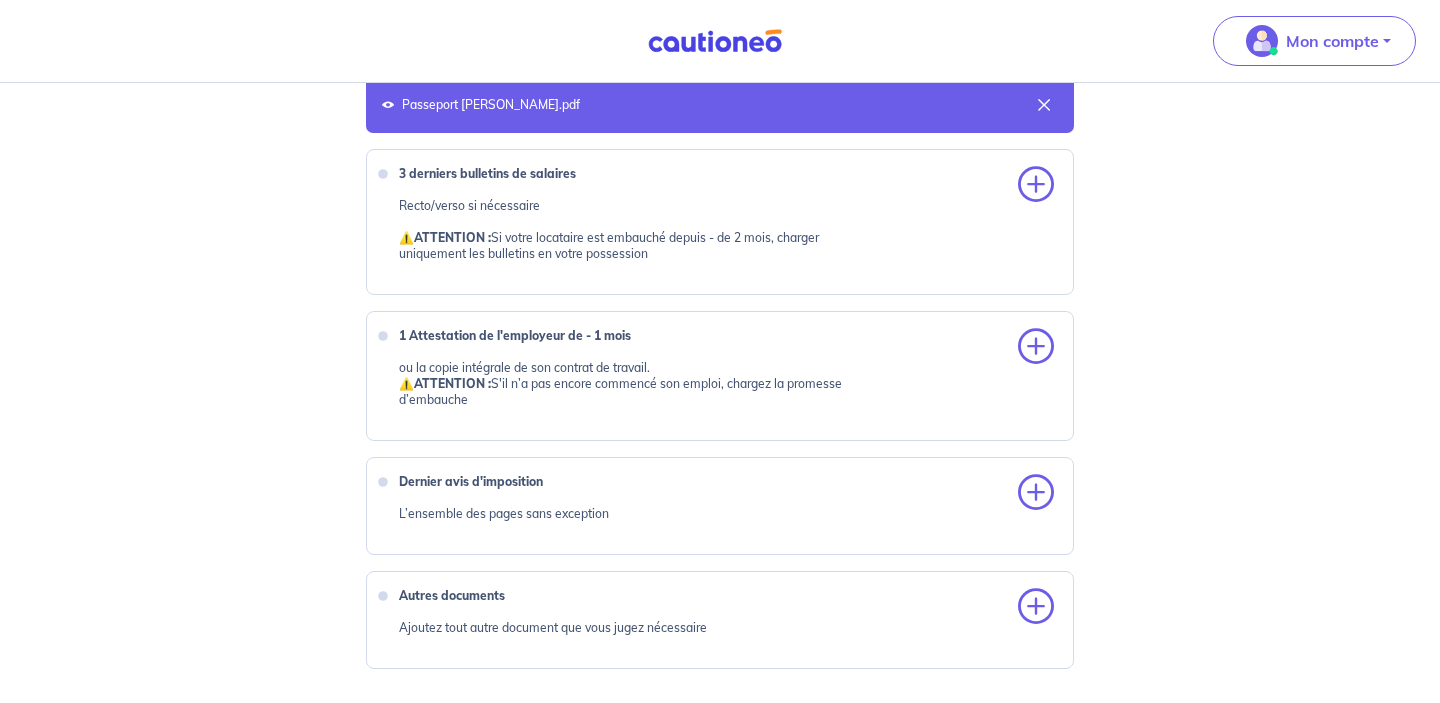 scroll, scrollTop: 927, scrollLeft: 0, axis: vertical 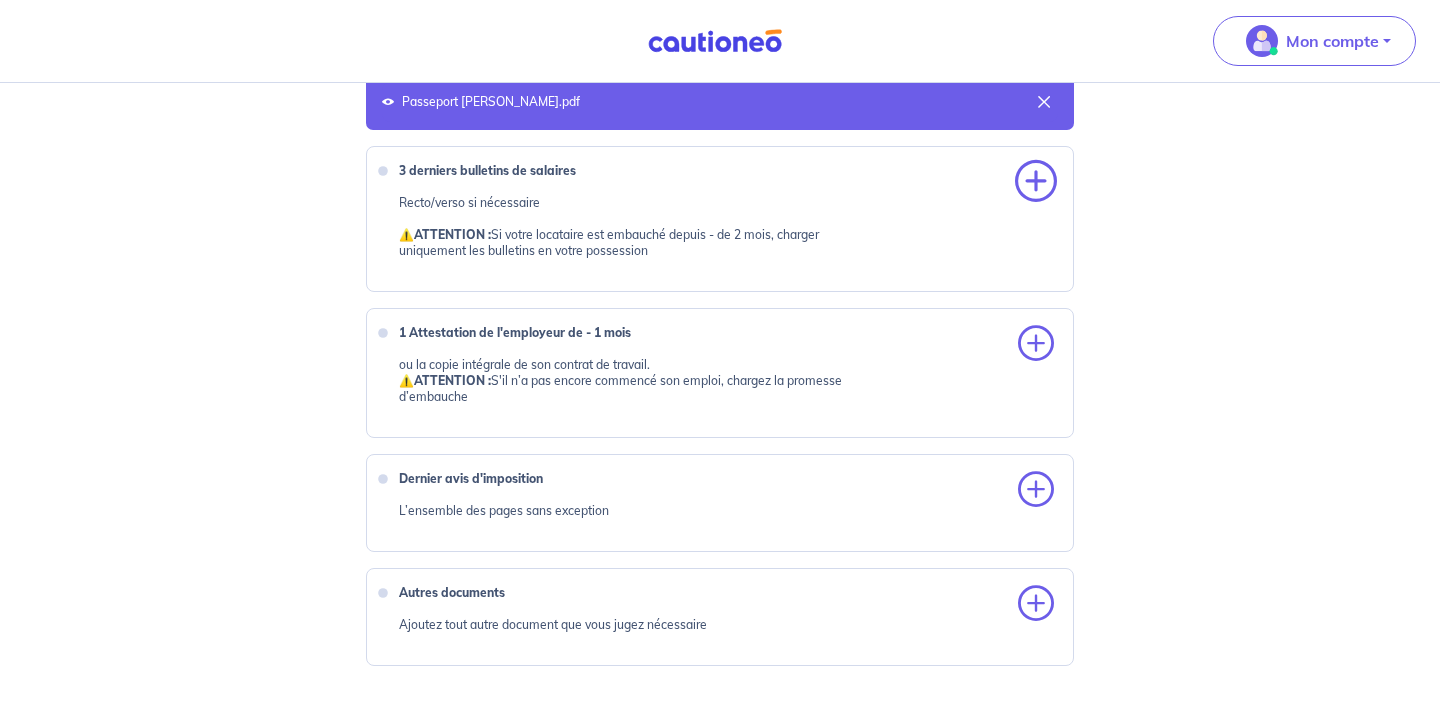 click at bounding box center (1036, 182) 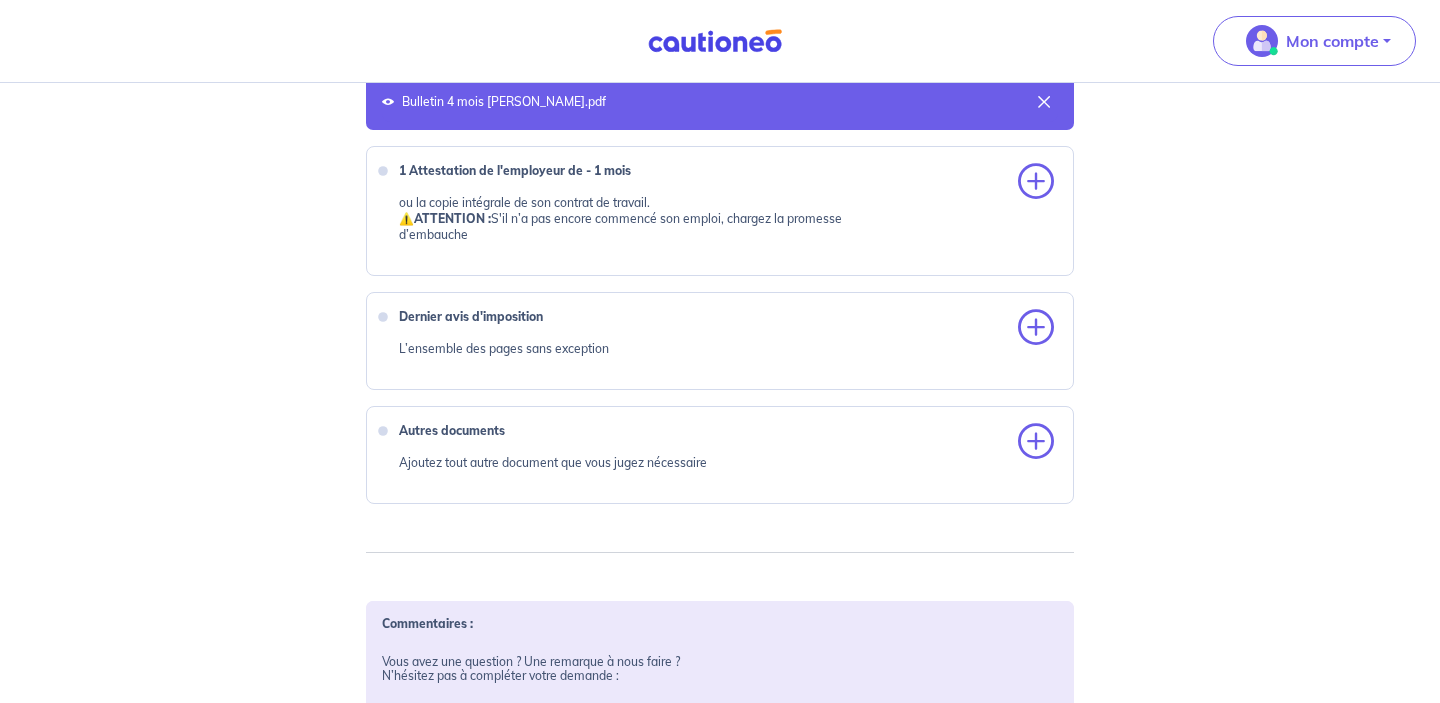 scroll, scrollTop: 1167, scrollLeft: 0, axis: vertical 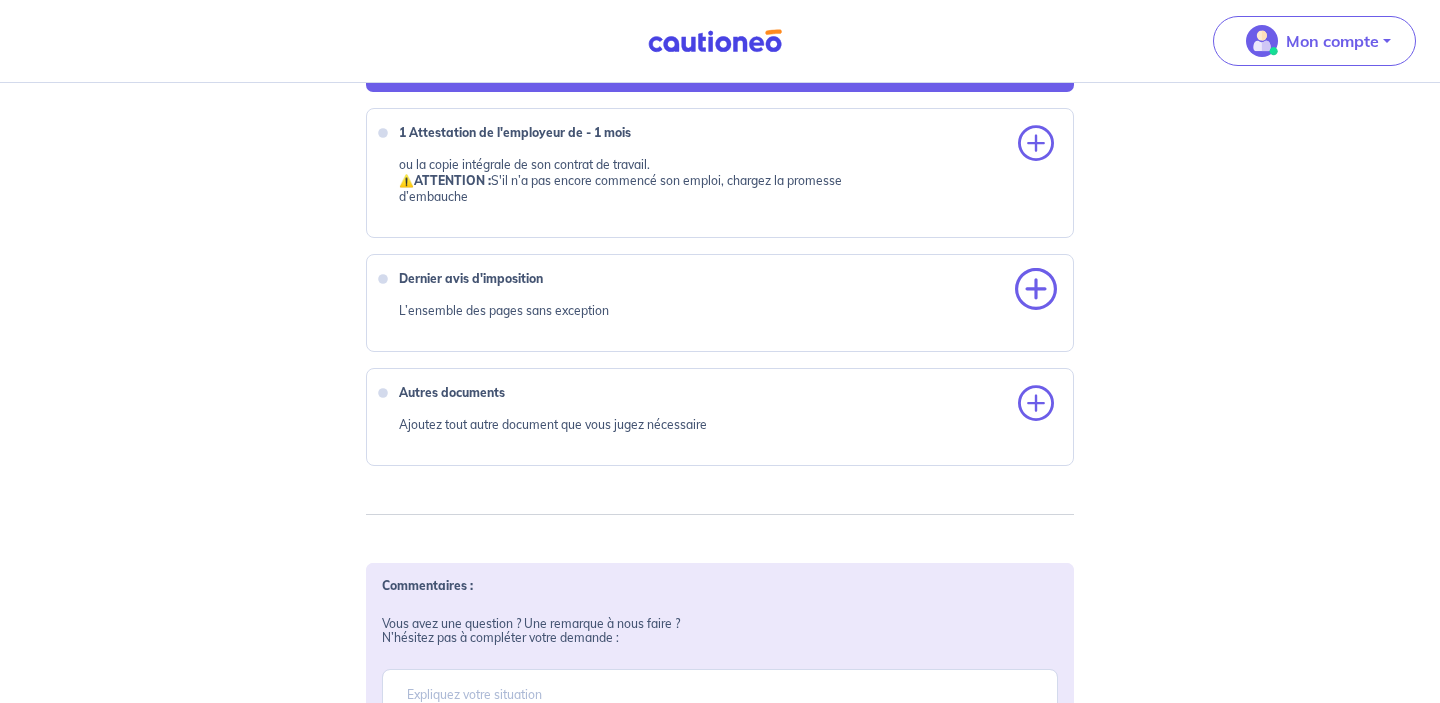 click at bounding box center [1036, 290] 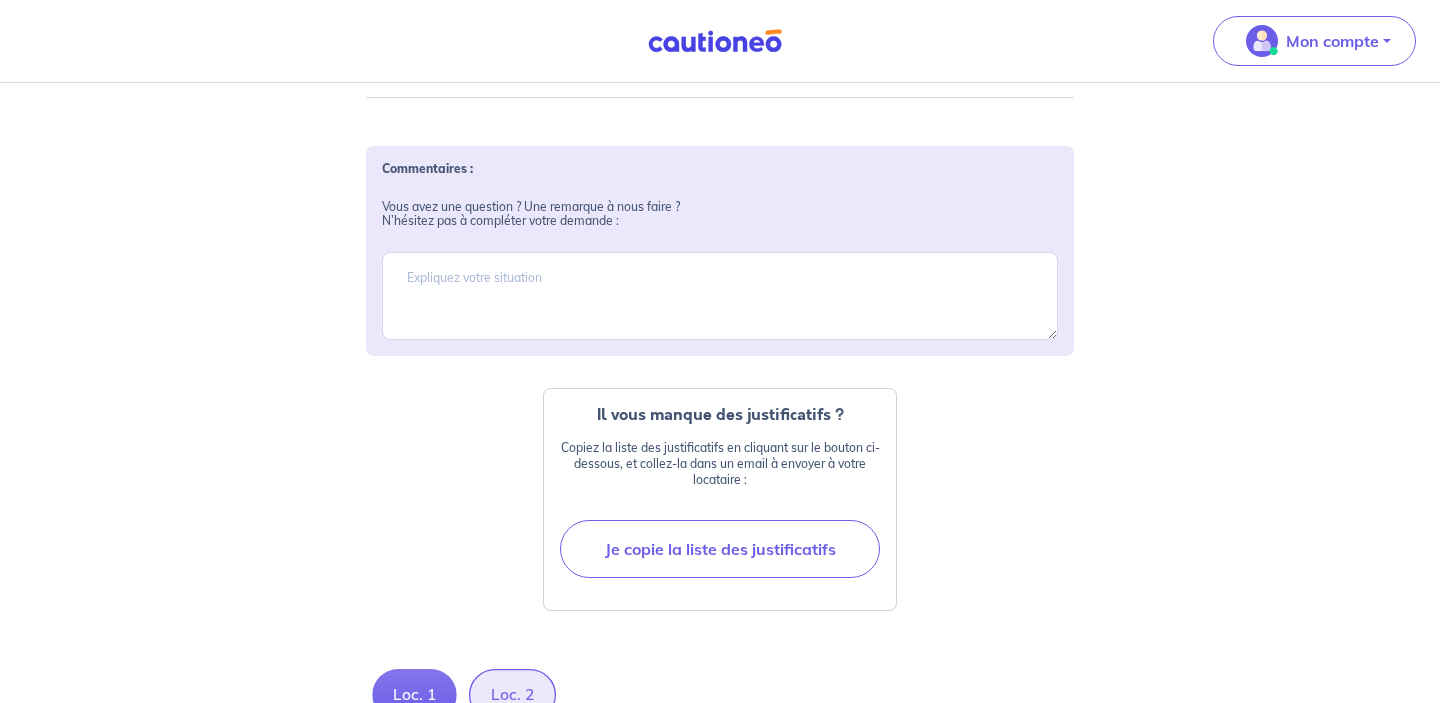 scroll, scrollTop: 1671, scrollLeft: 0, axis: vertical 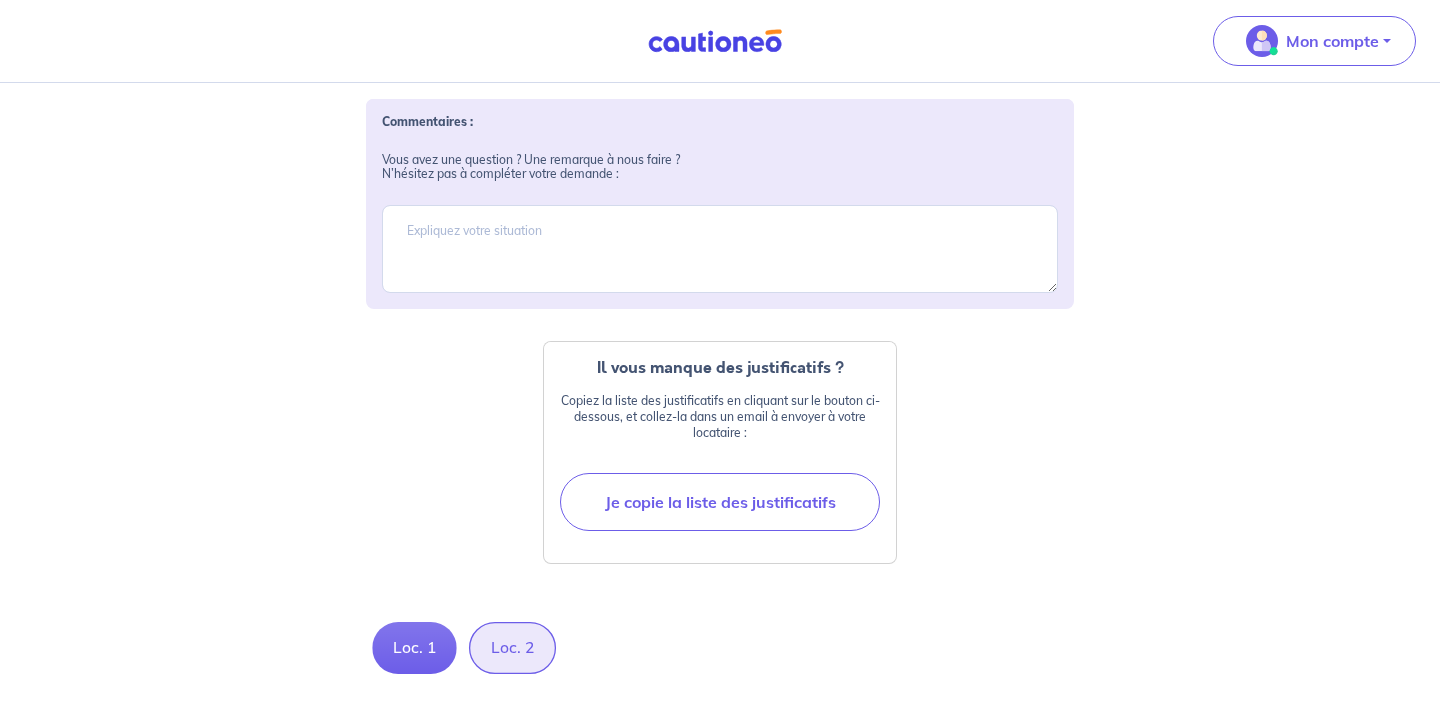 click on "Loc. 2" at bounding box center [512, 648] 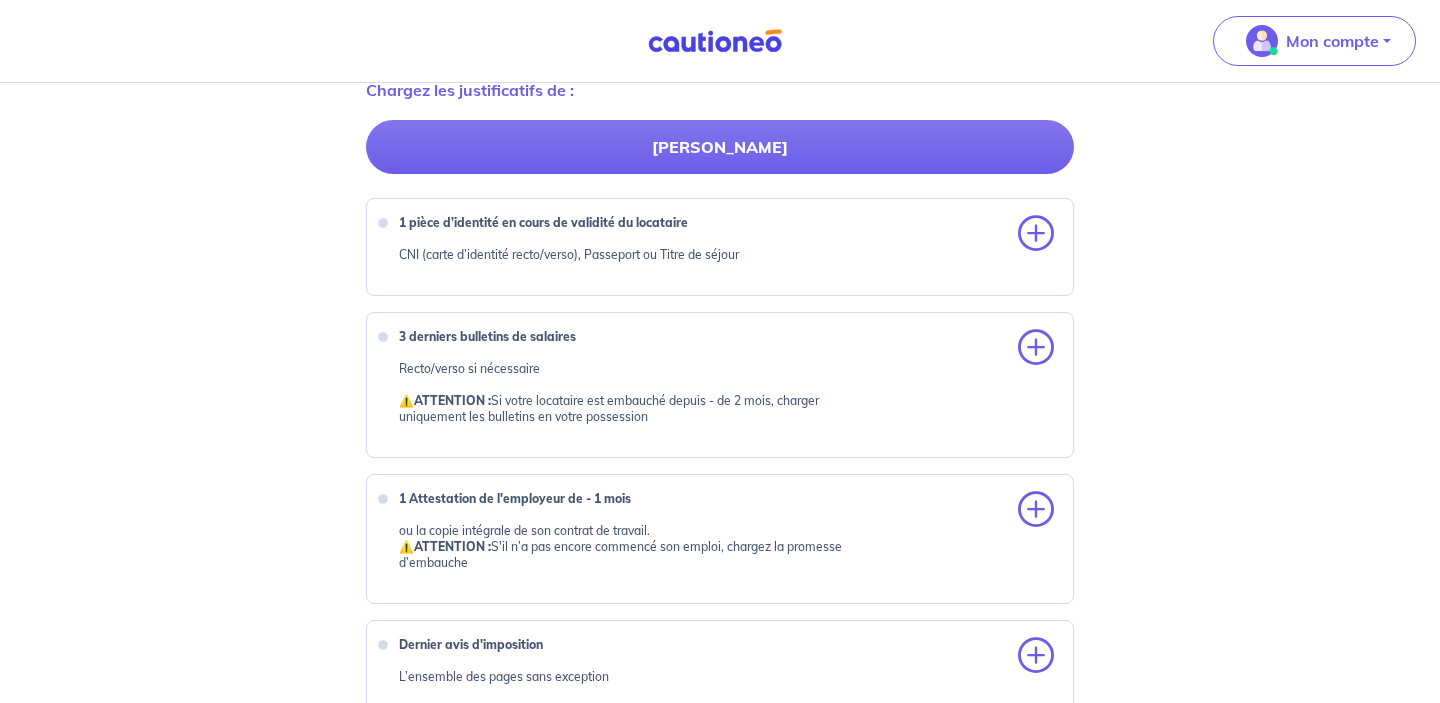 scroll, scrollTop: 737, scrollLeft: 0, axis: vertical 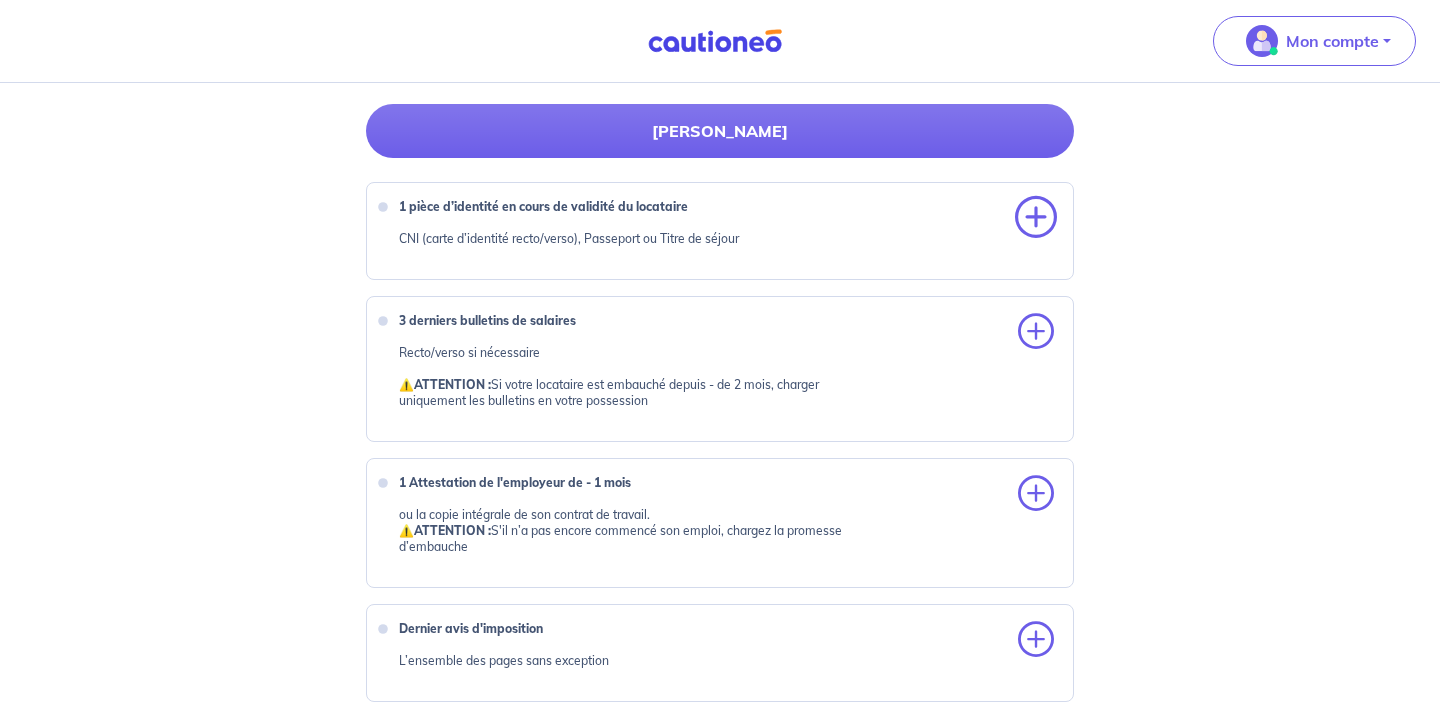 click at bounding box center (1036, 218) 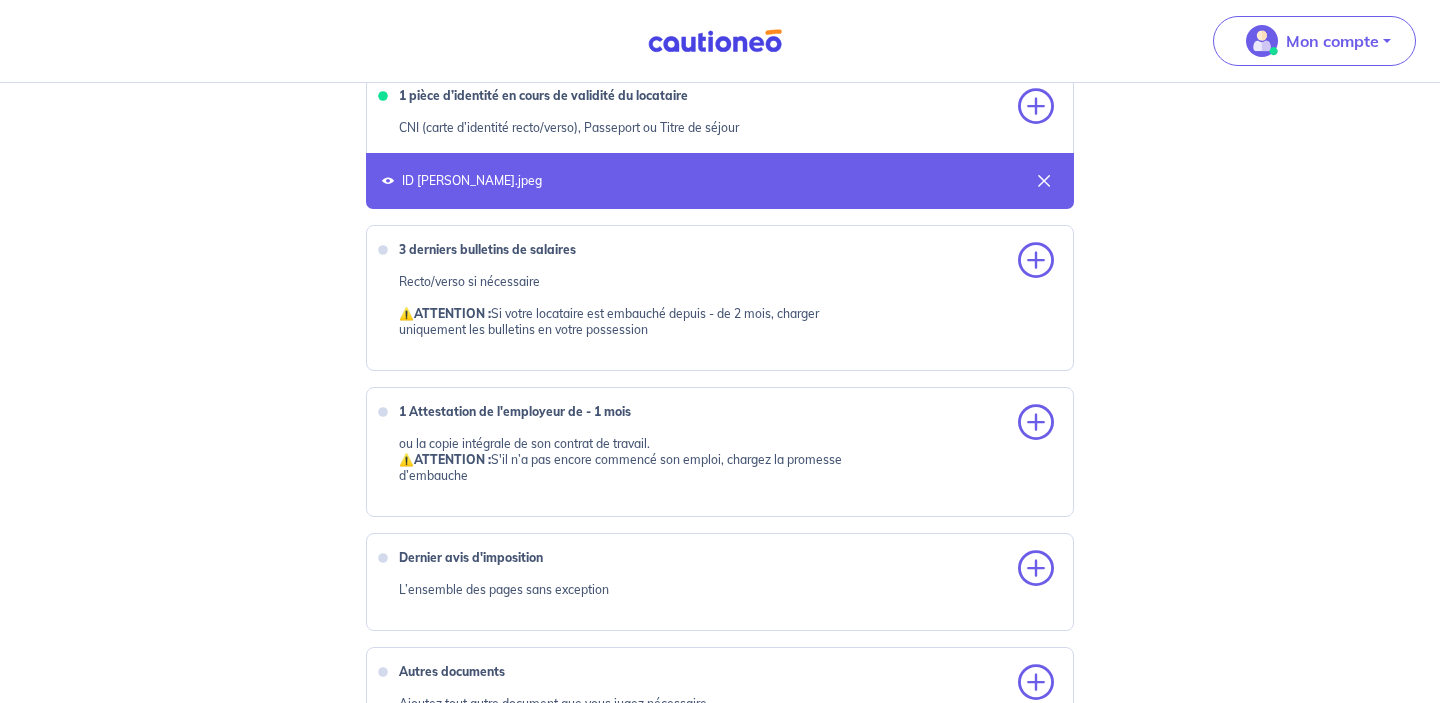 scroll, scrollTop: 872, scrollLeft: 0, axis: vertical 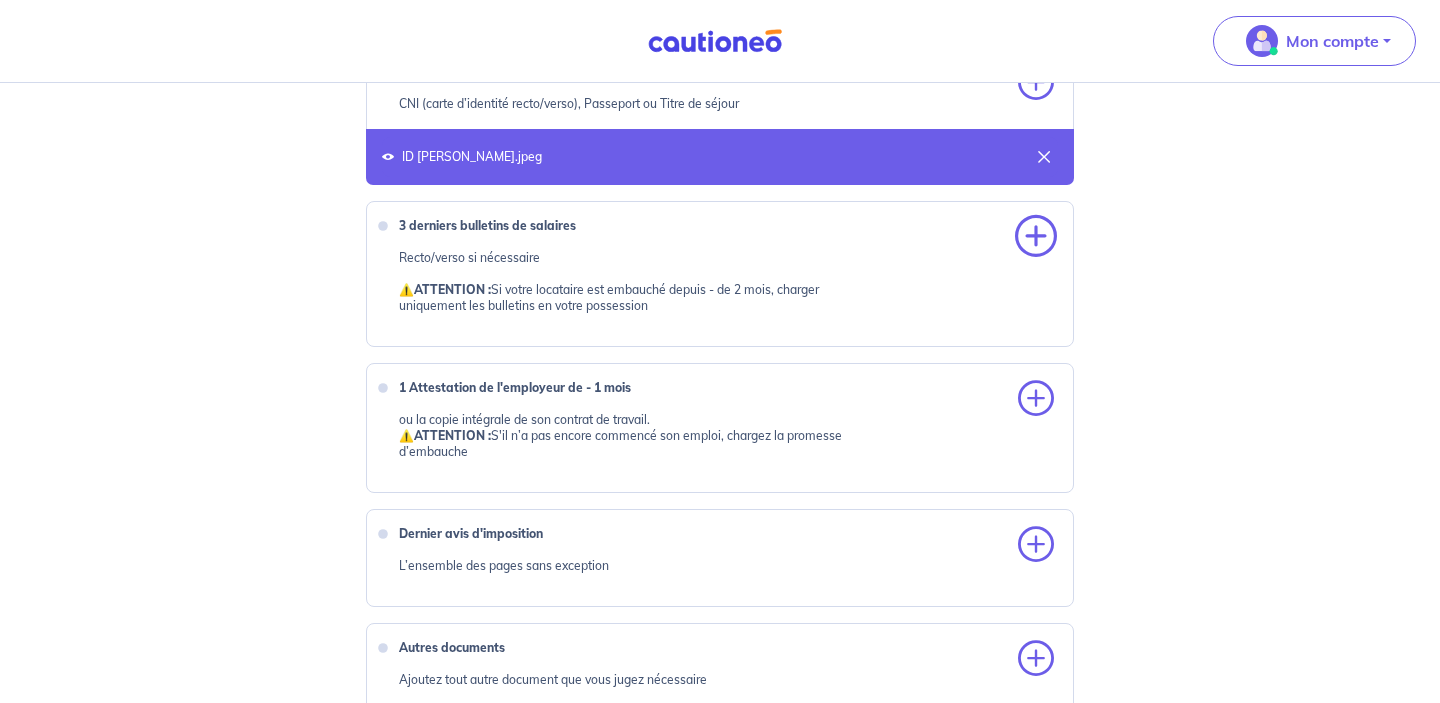 click at bounding box center [1036, 237] 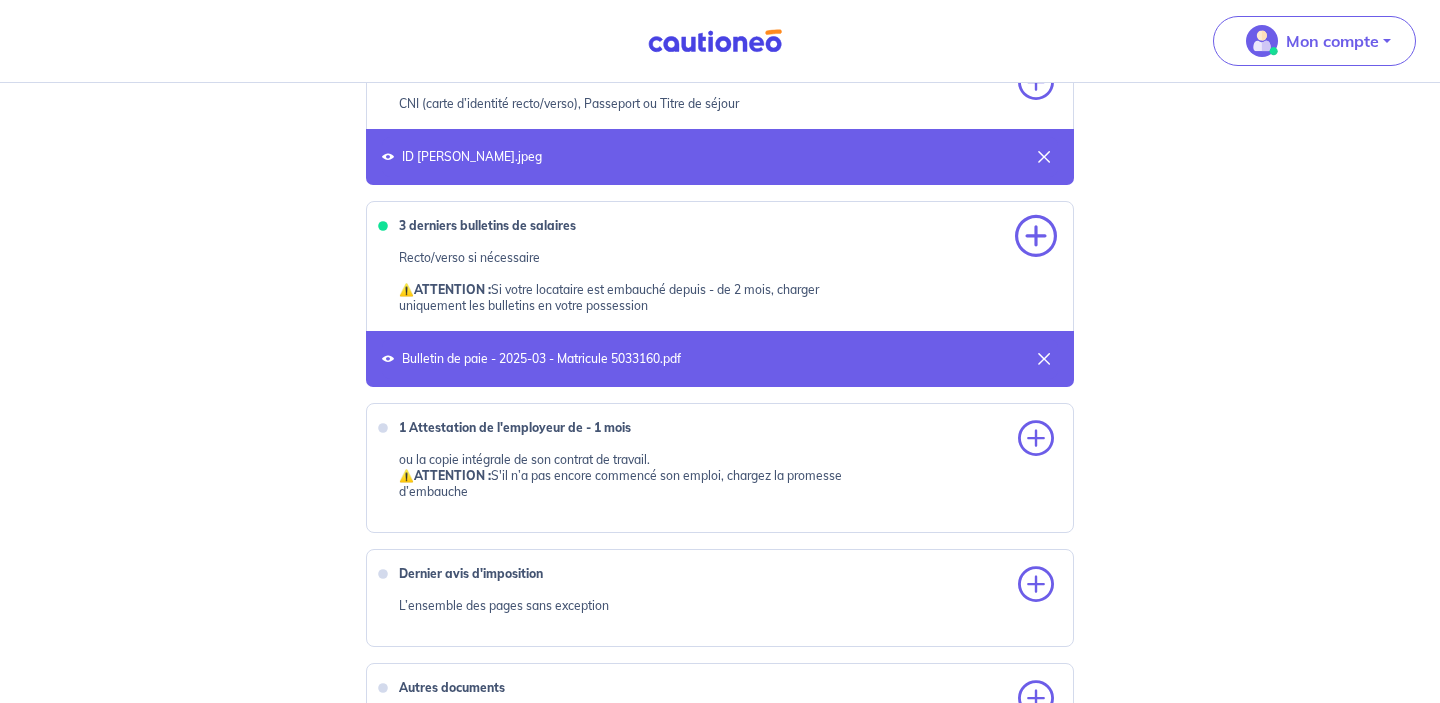 click at bounding box center [1036, 237] 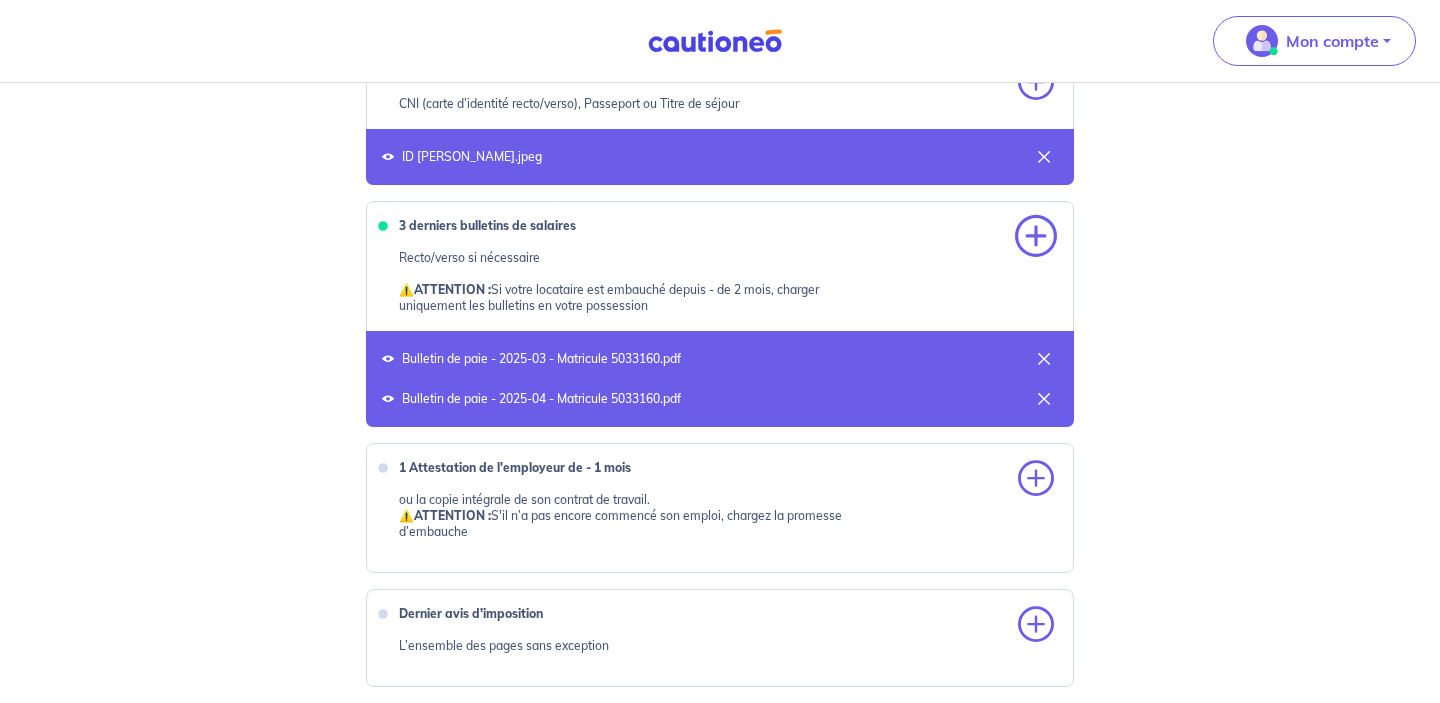 click at bounding box center (1036, 237) 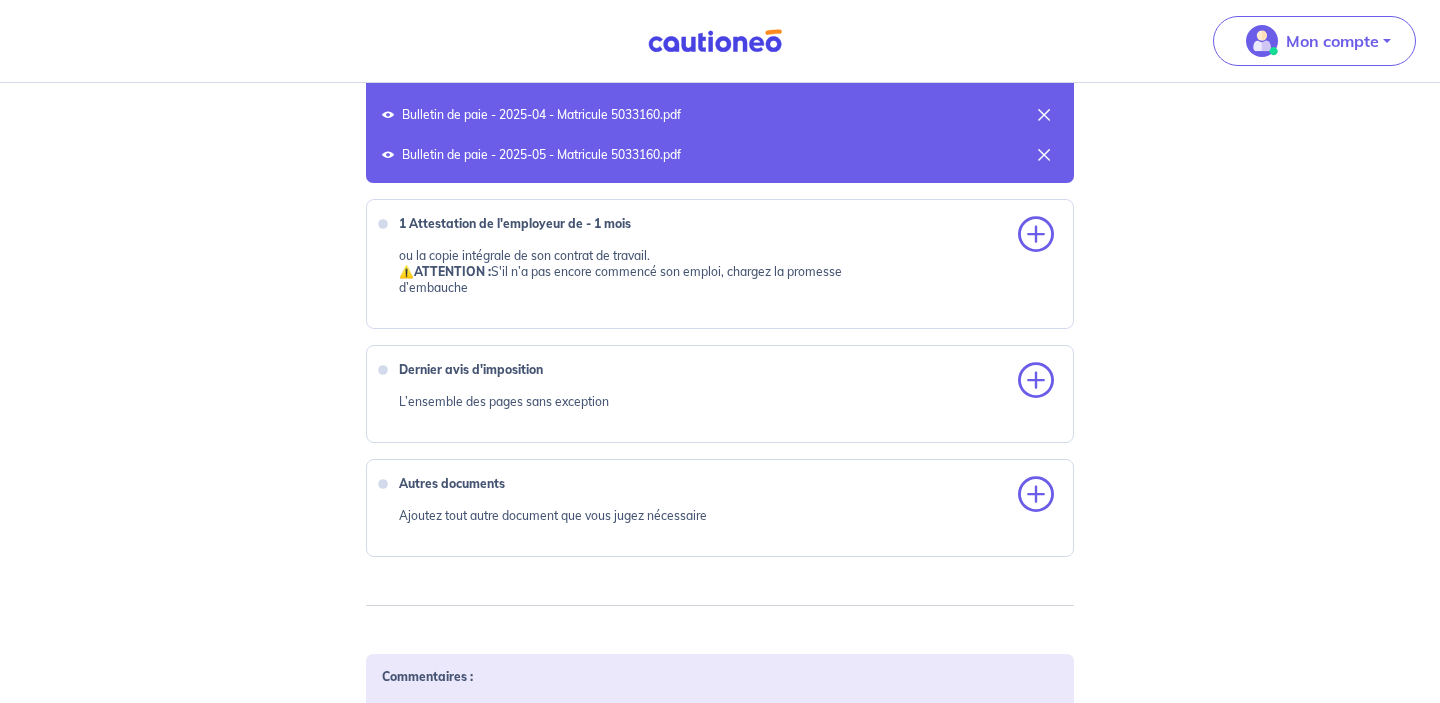 scroll, scrollTop: 1167, scrollLeft: 0, axis: vertical 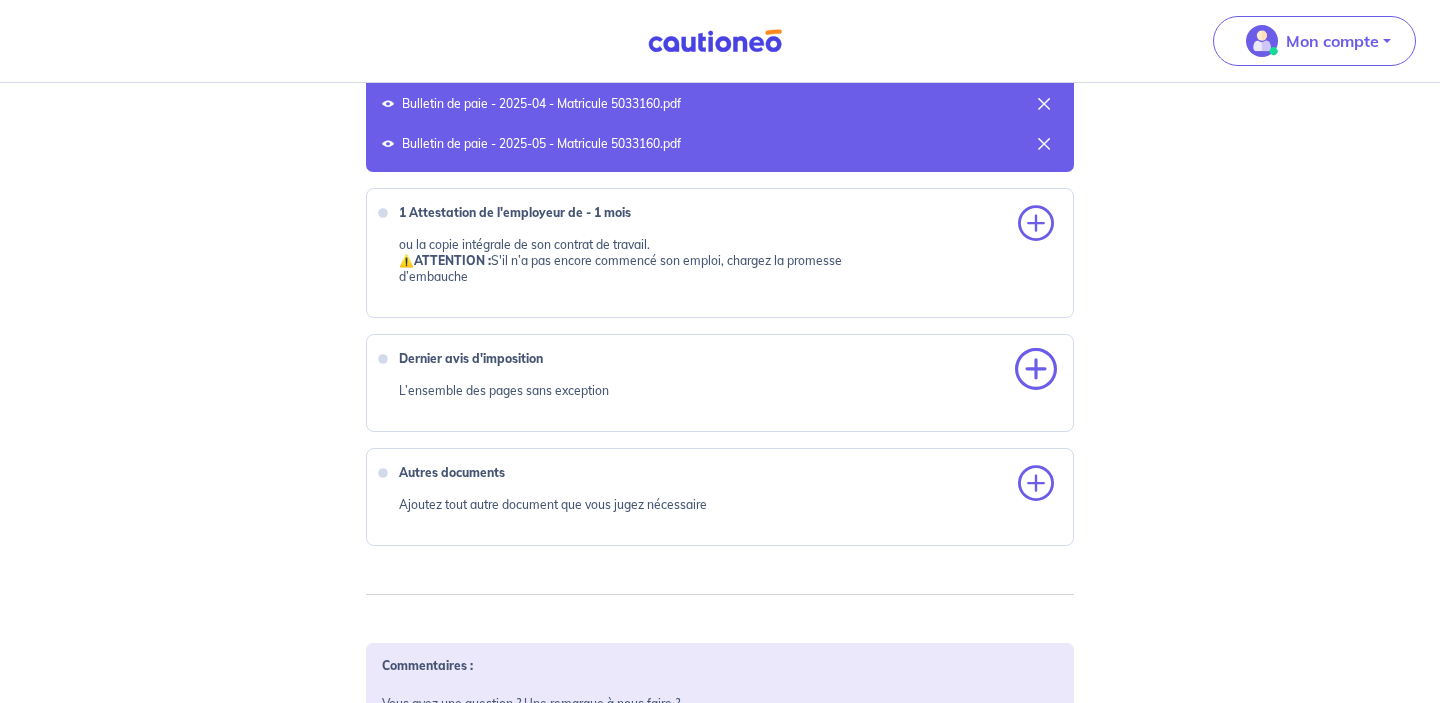 click at bounding box center (1036, 370) 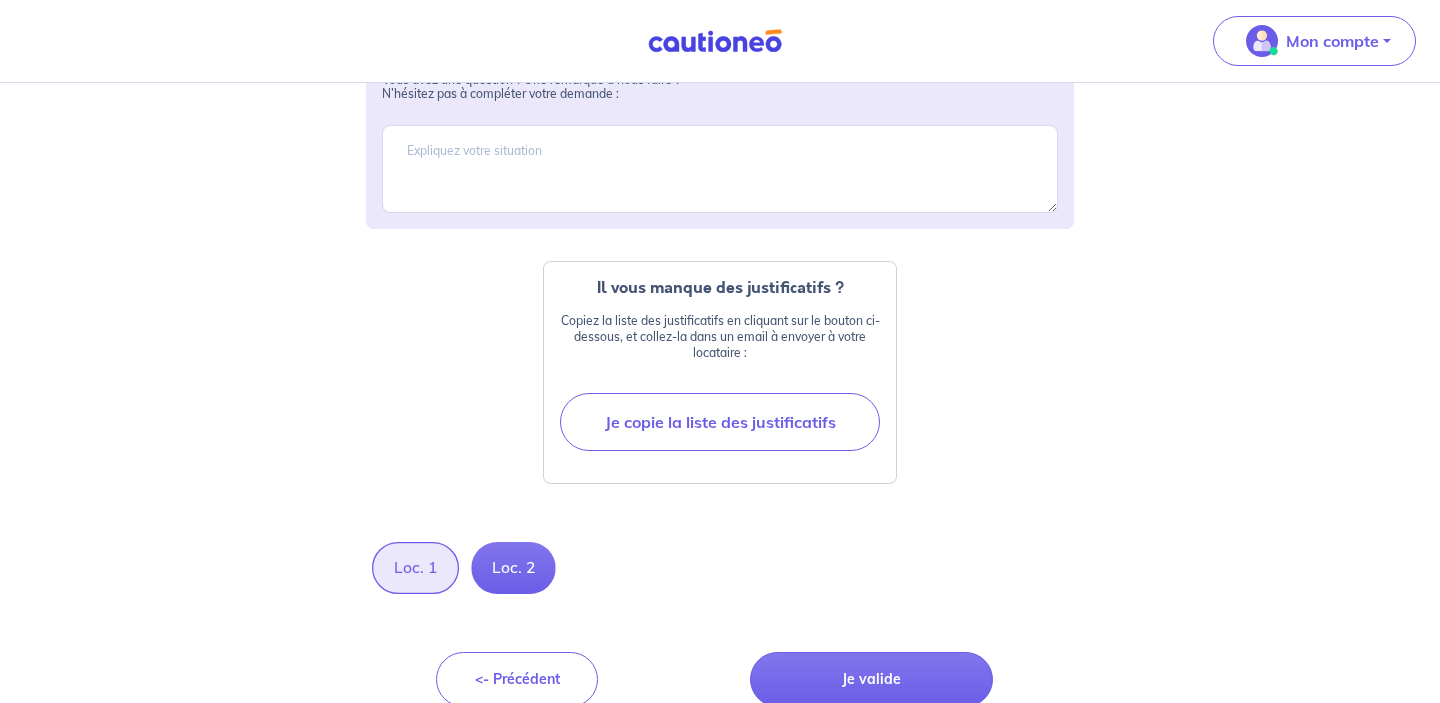 scroll, scrollTop: 1860, scrollLeft: 0, axis: vertical 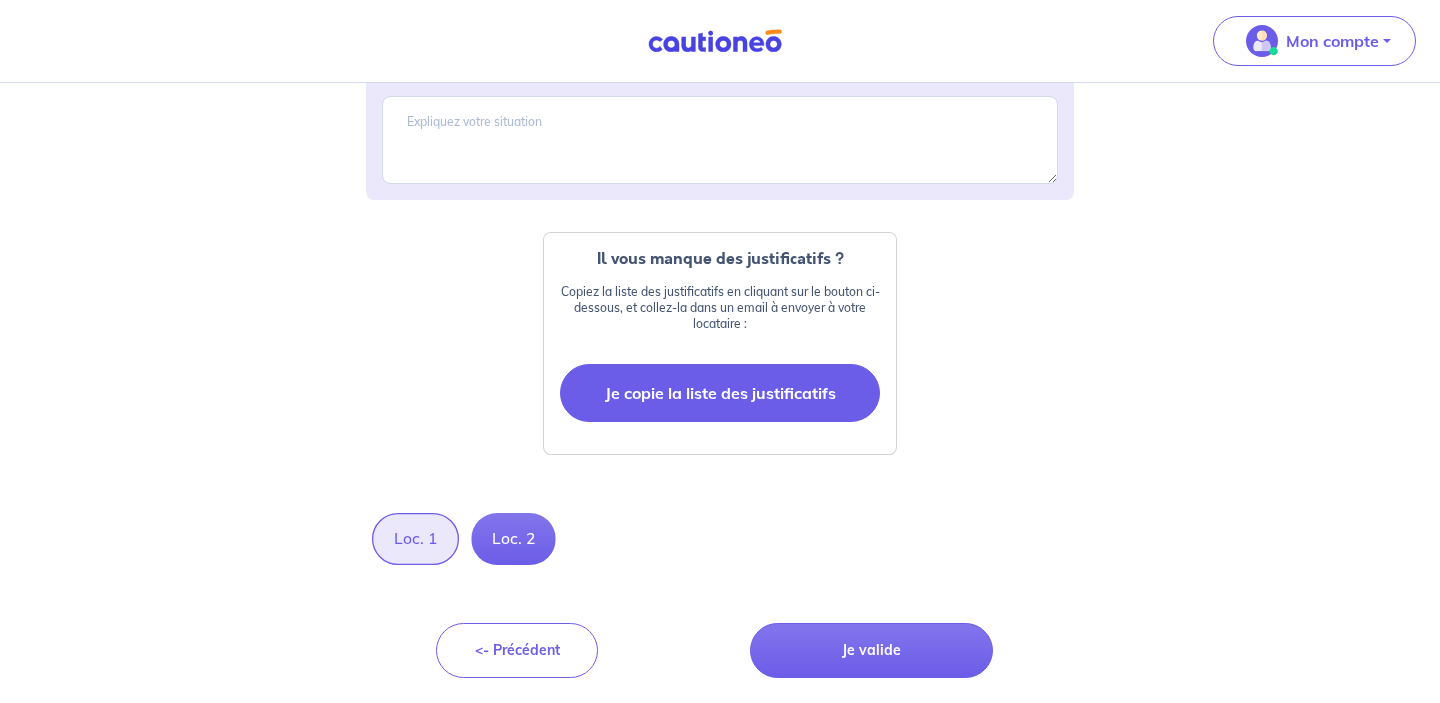 click on "Je copie la liste des justificatifs" at bounding box center (720, 393) 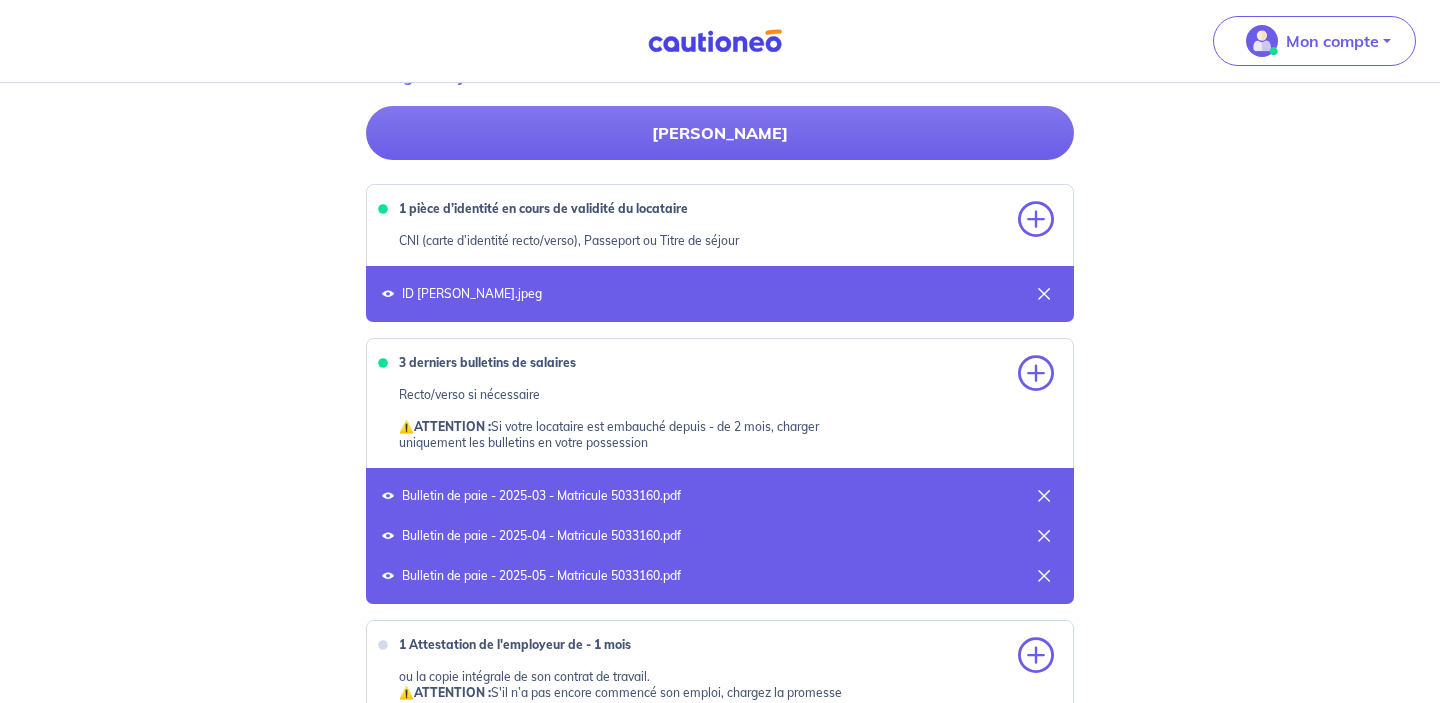 scroll, scrollTop: 754, scrollLeft: 0, axis: vertical 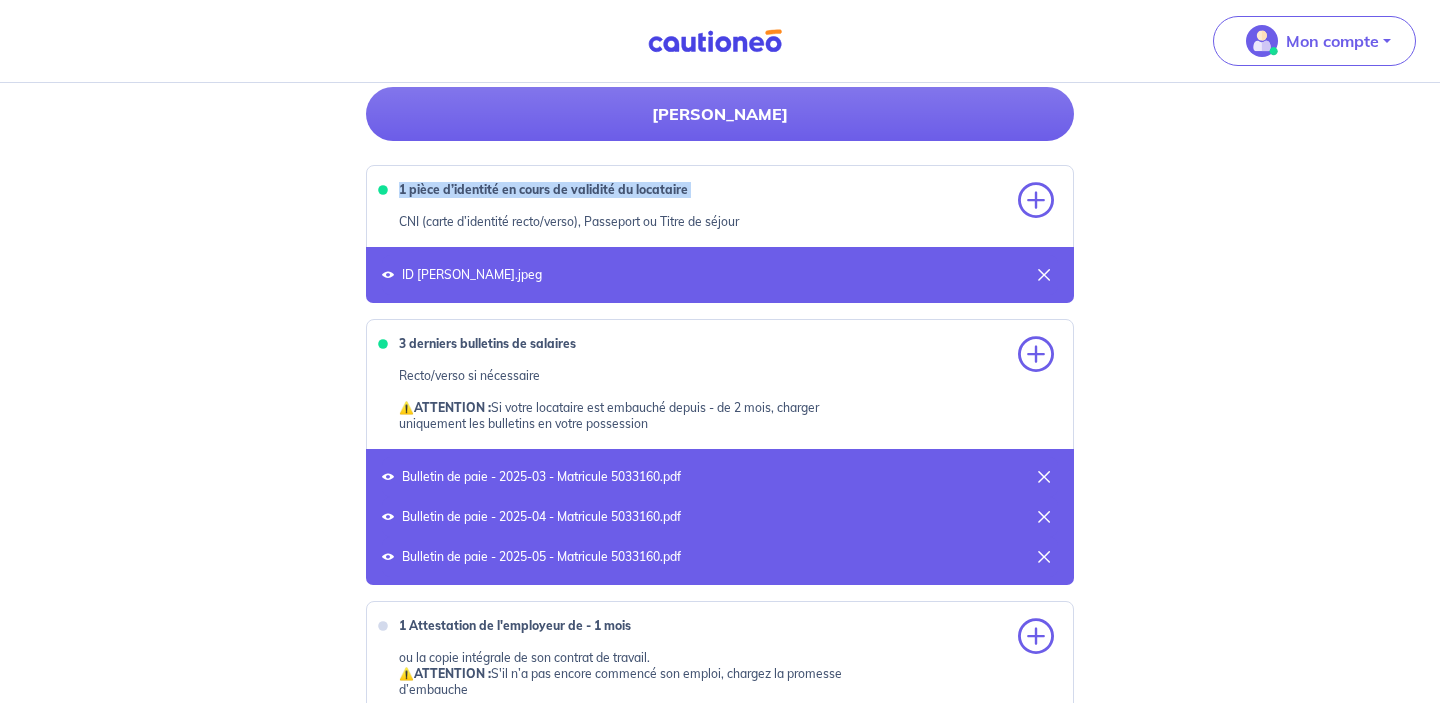 drag, startPoint x: 401, startPoint y: 192, endPoint x: 714, endPoint y: 206, distance: 313.31296 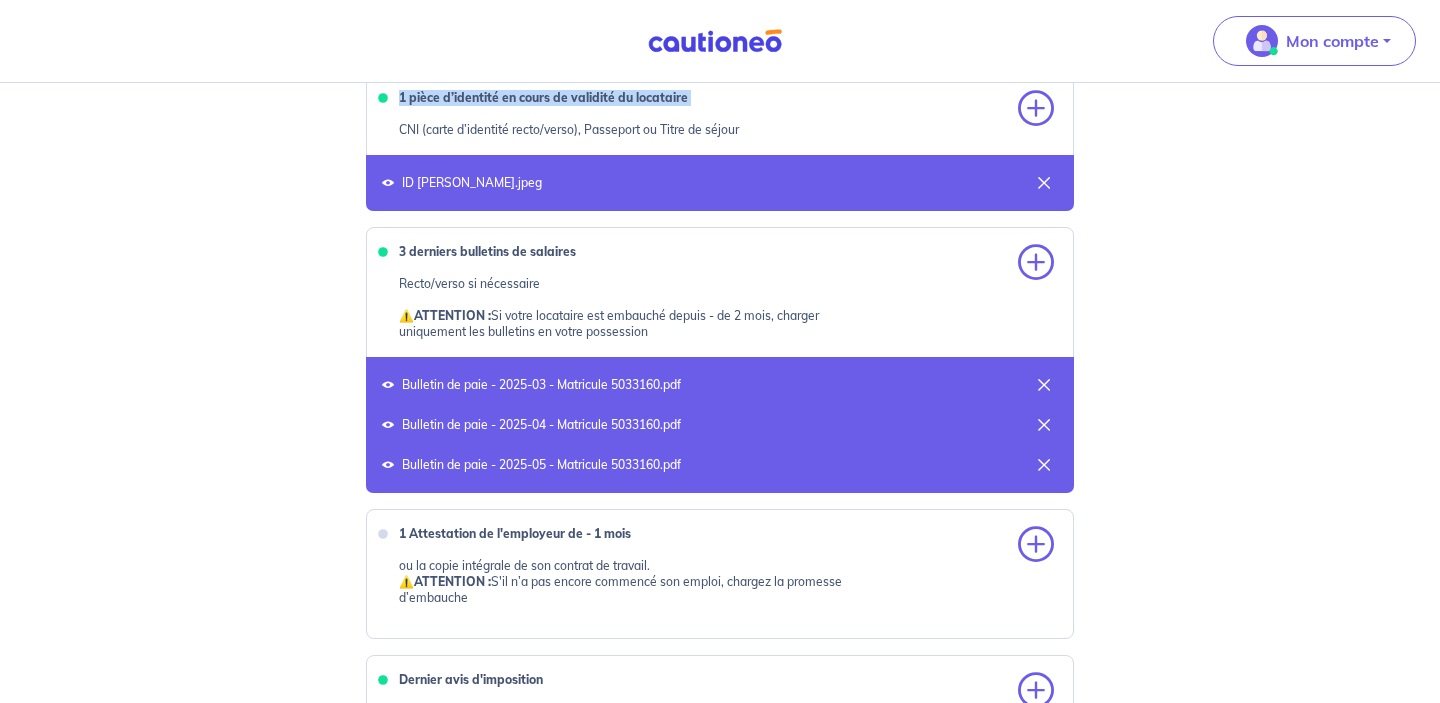scroll, scrollTop: 849, scrollLeft: 0, axis: vertical 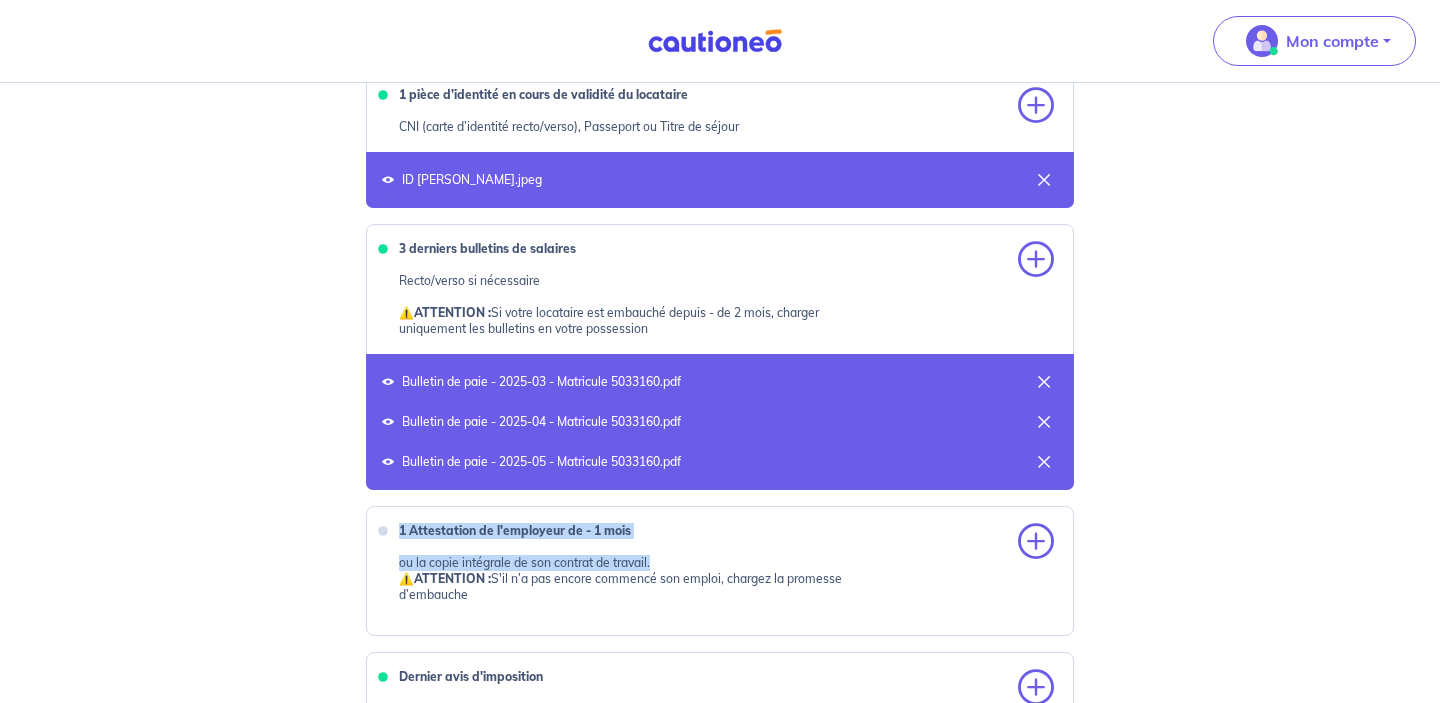 drag, startPoint x: 662, startPoint y: 566, endPoint x: 398, endPoint y: 528, distance: 266.72083 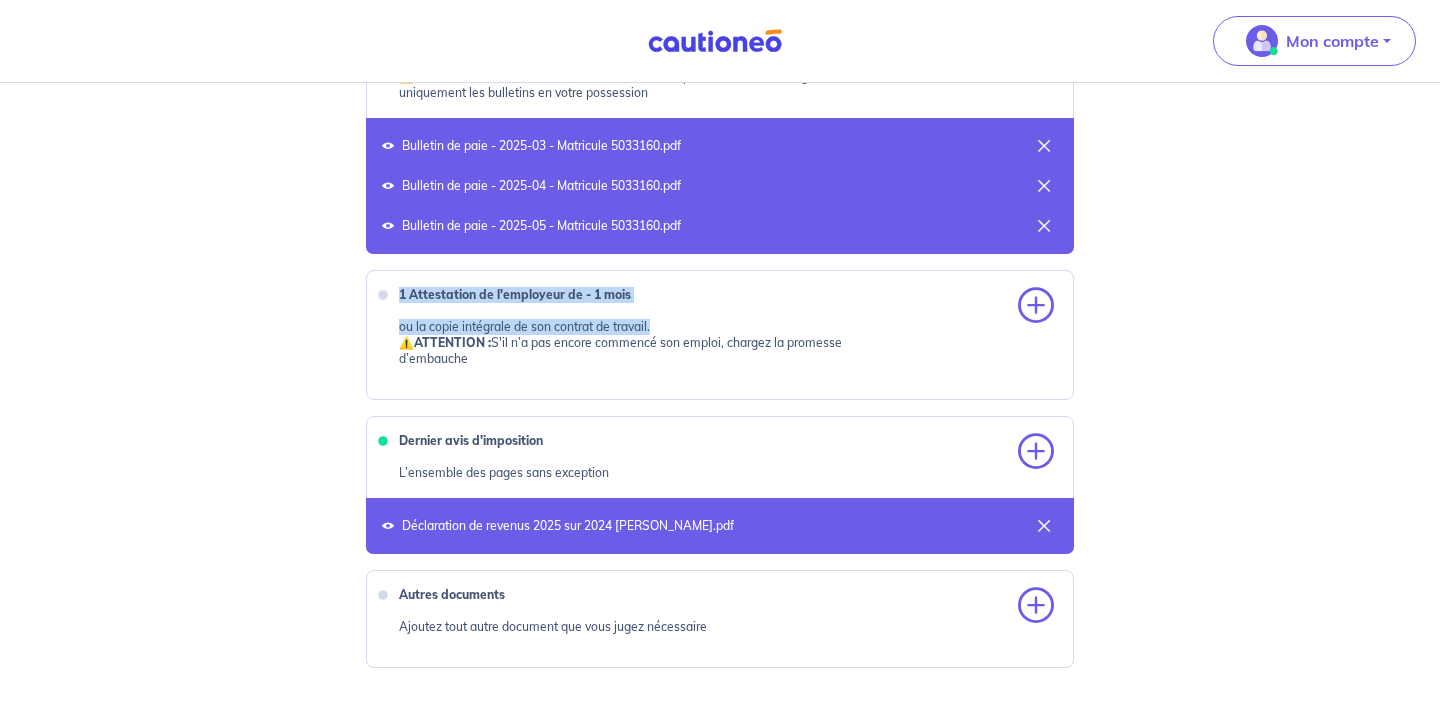scroll, scrollTop: 1073, scrollLeft: 0, axis: vertical 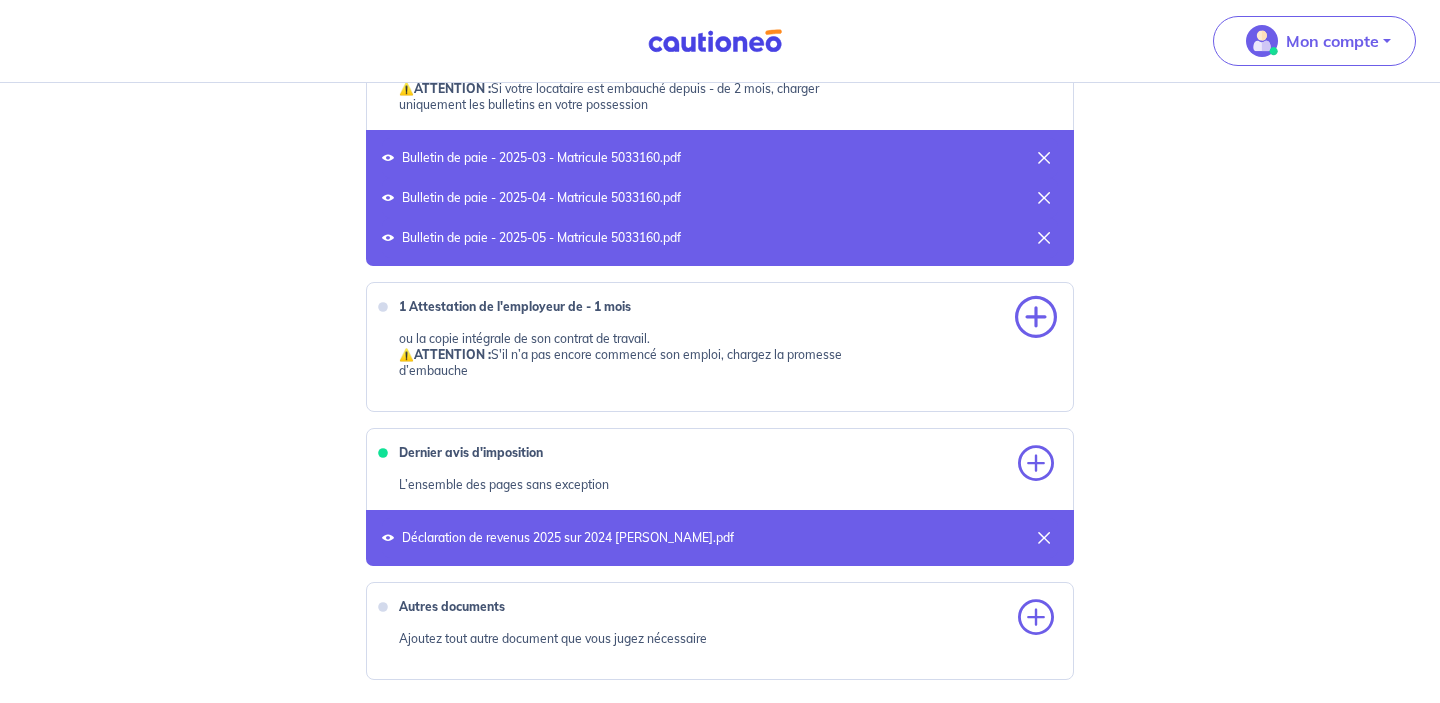 click at bounding box center (1036, 318) 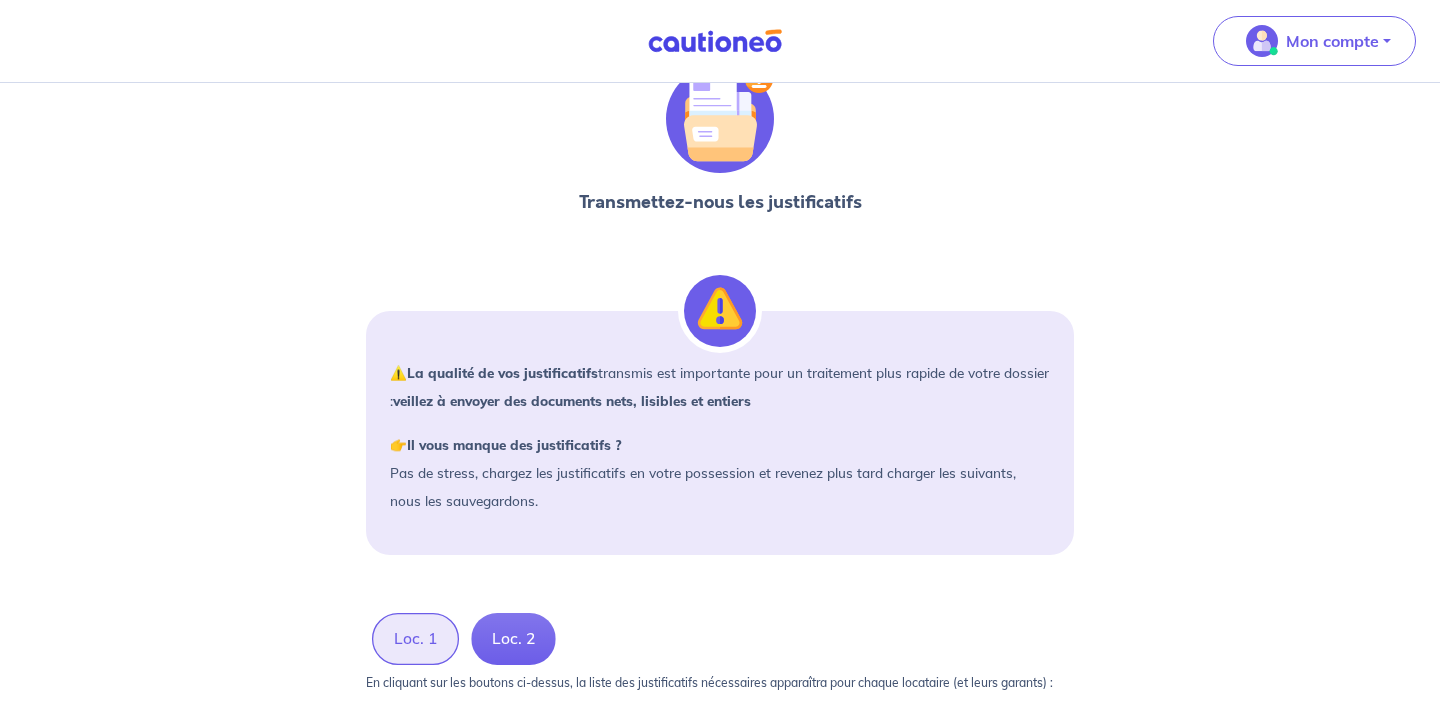 scroll, scrollTop: 0, scrollLeft: 0, axis: both 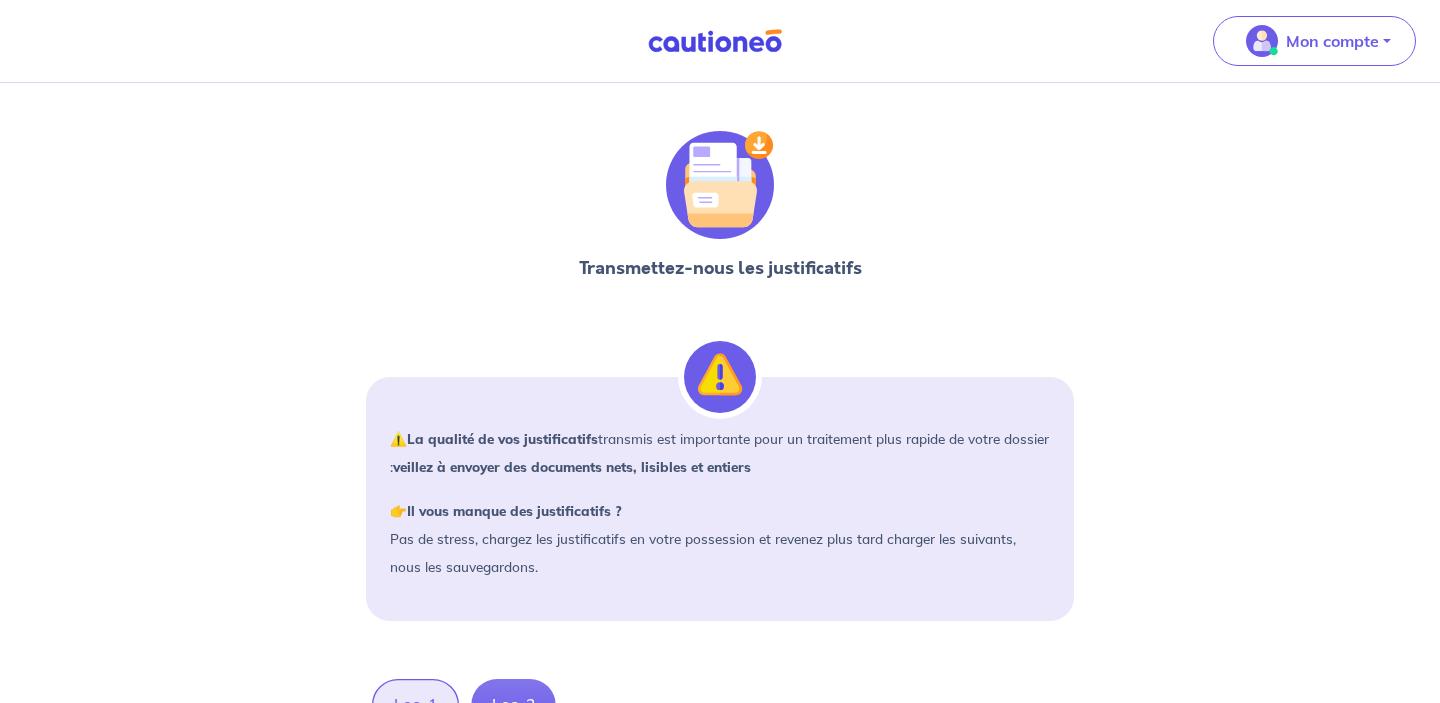 click at bounding box center (720, 185) 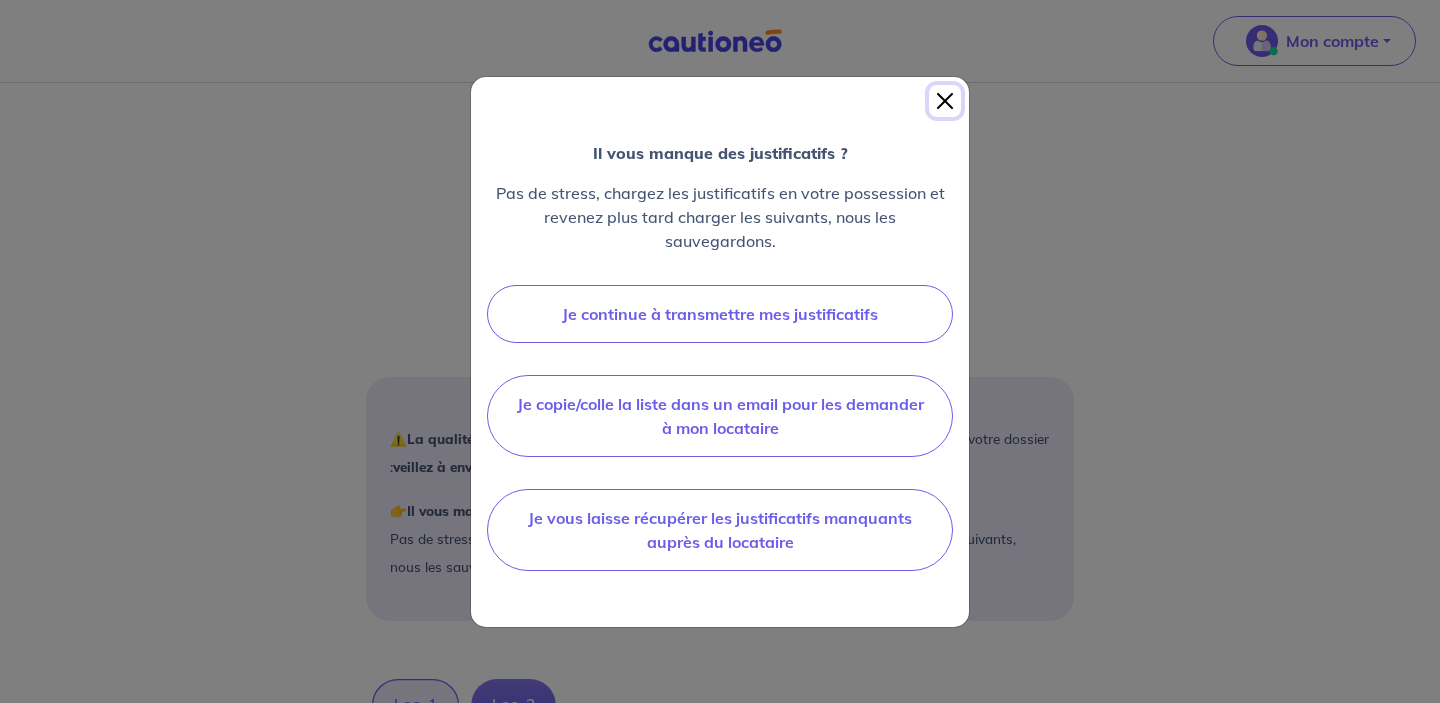 click at bounding box center (945, 101) 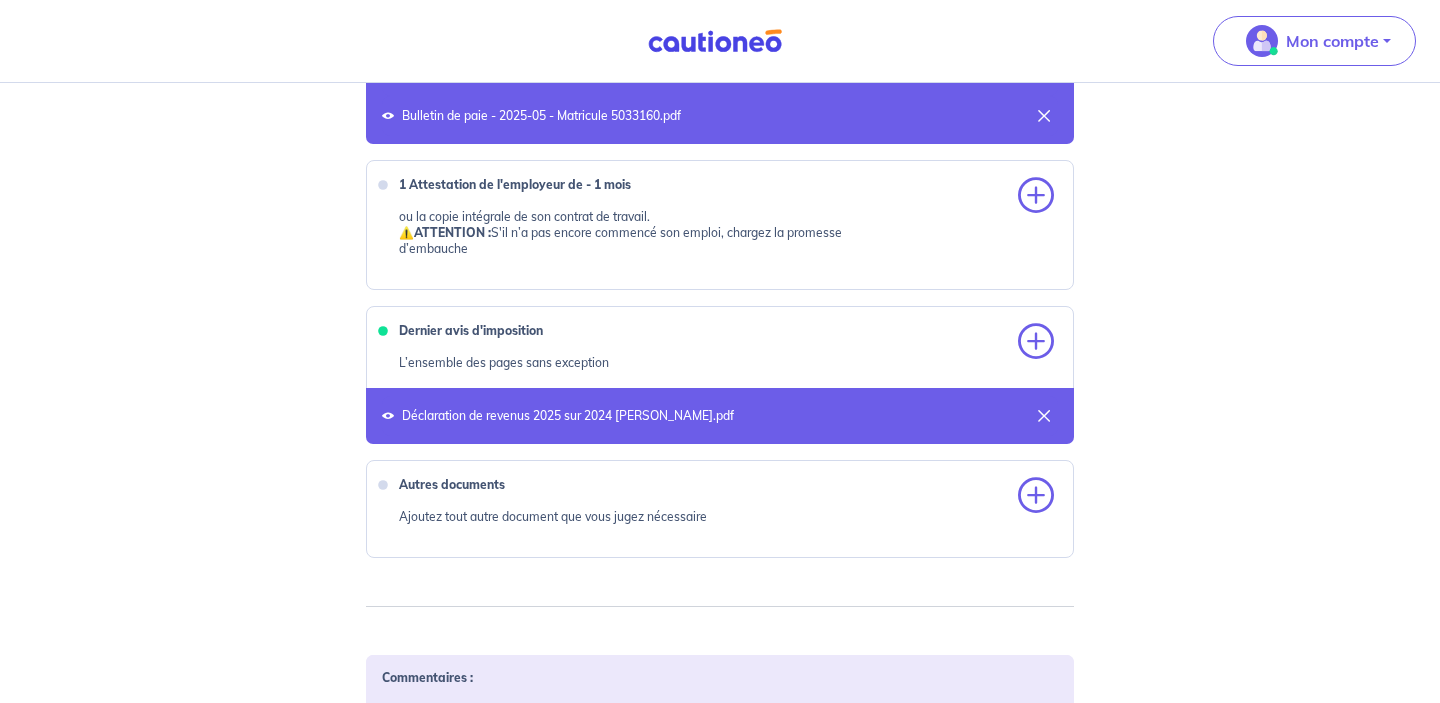 scroll, scrollTop: 1860, scrollLeft: 0, axis: vertical 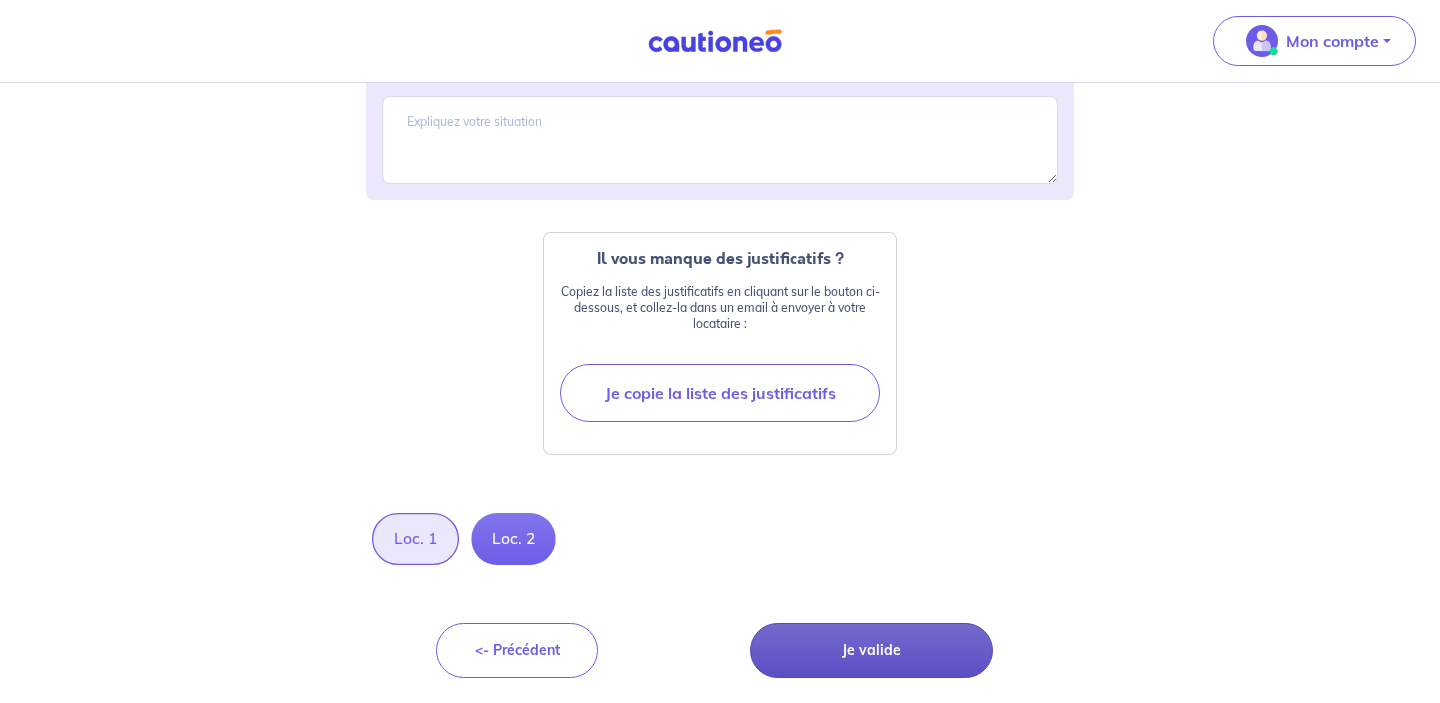 click on "Je valide" at bounding box center [871, 650] 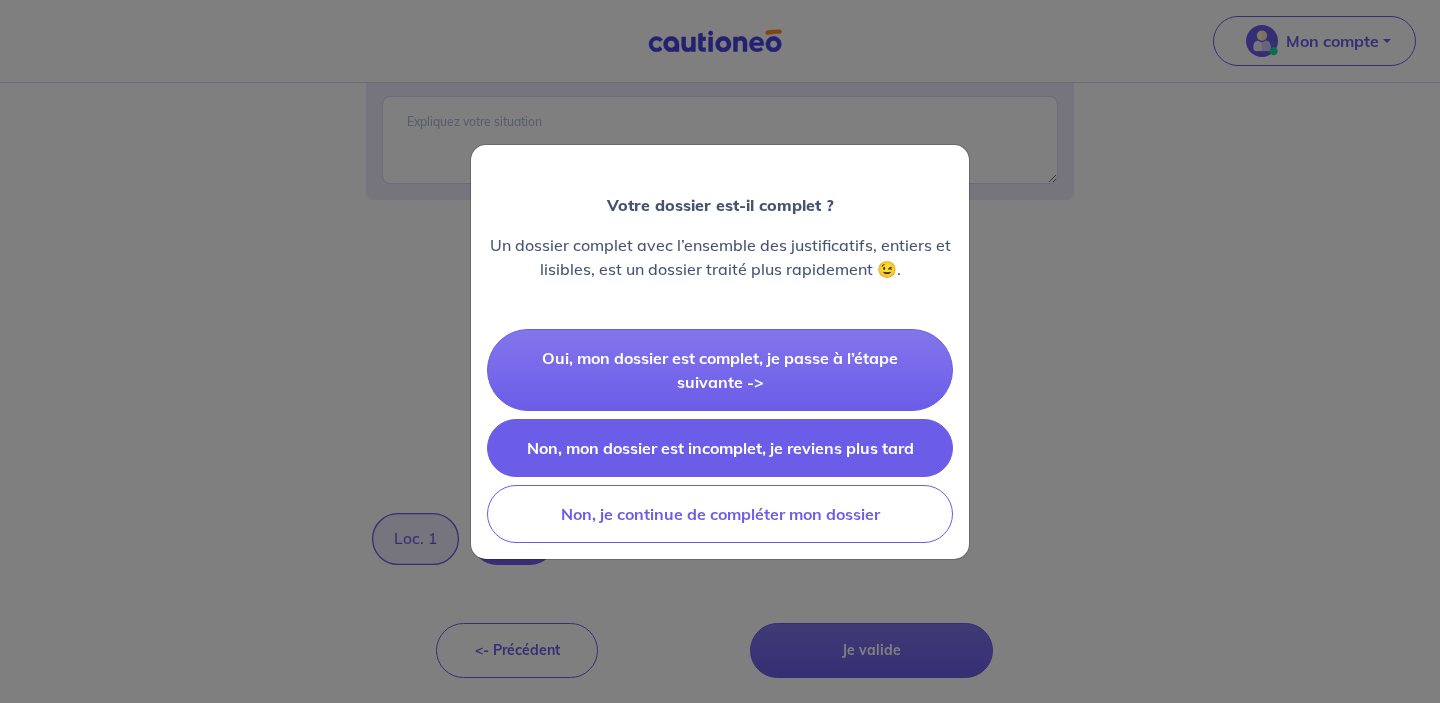 click on "Non, mon dossier est incomplet, je reviens plus tard" at bounding box center (720, 448) 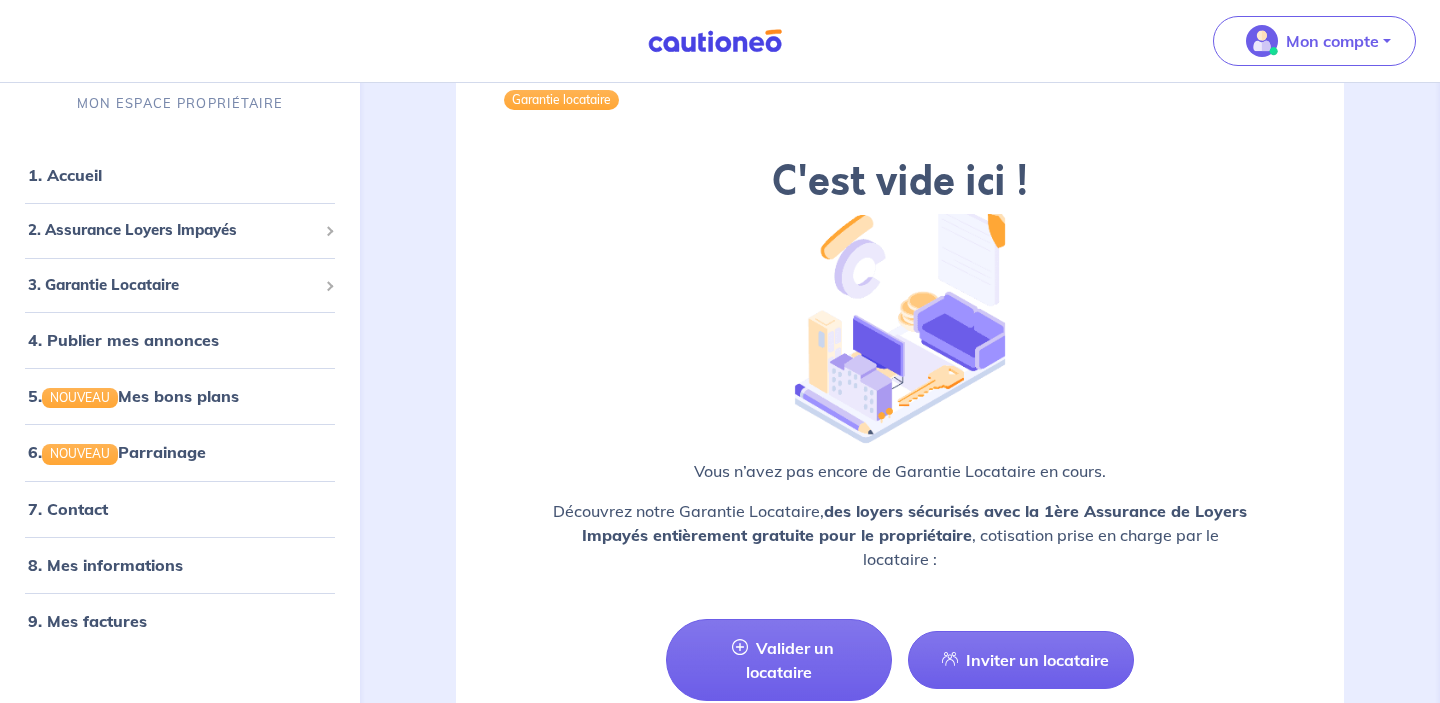 scroll, scrollTop: 2466, scrollLeft: 0, axis: vertical 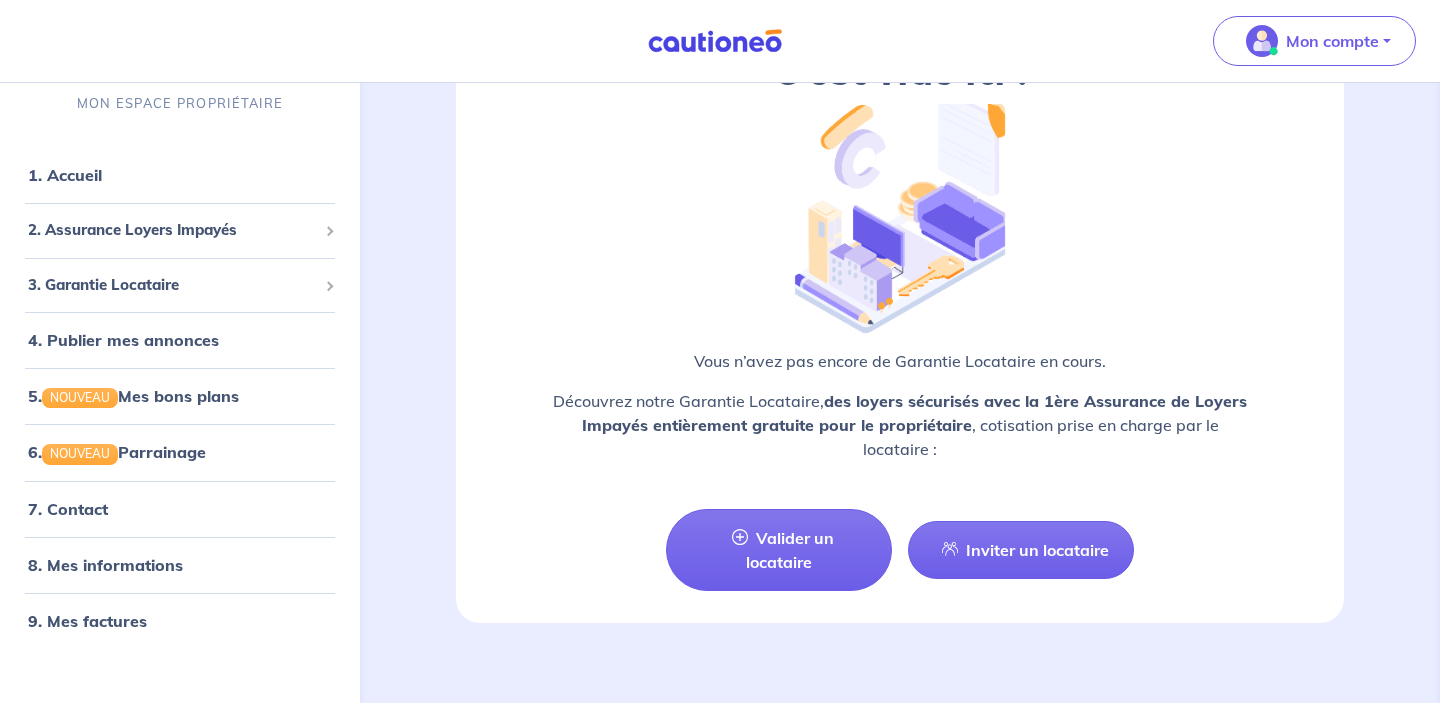 click at bounding box center [715, 41] 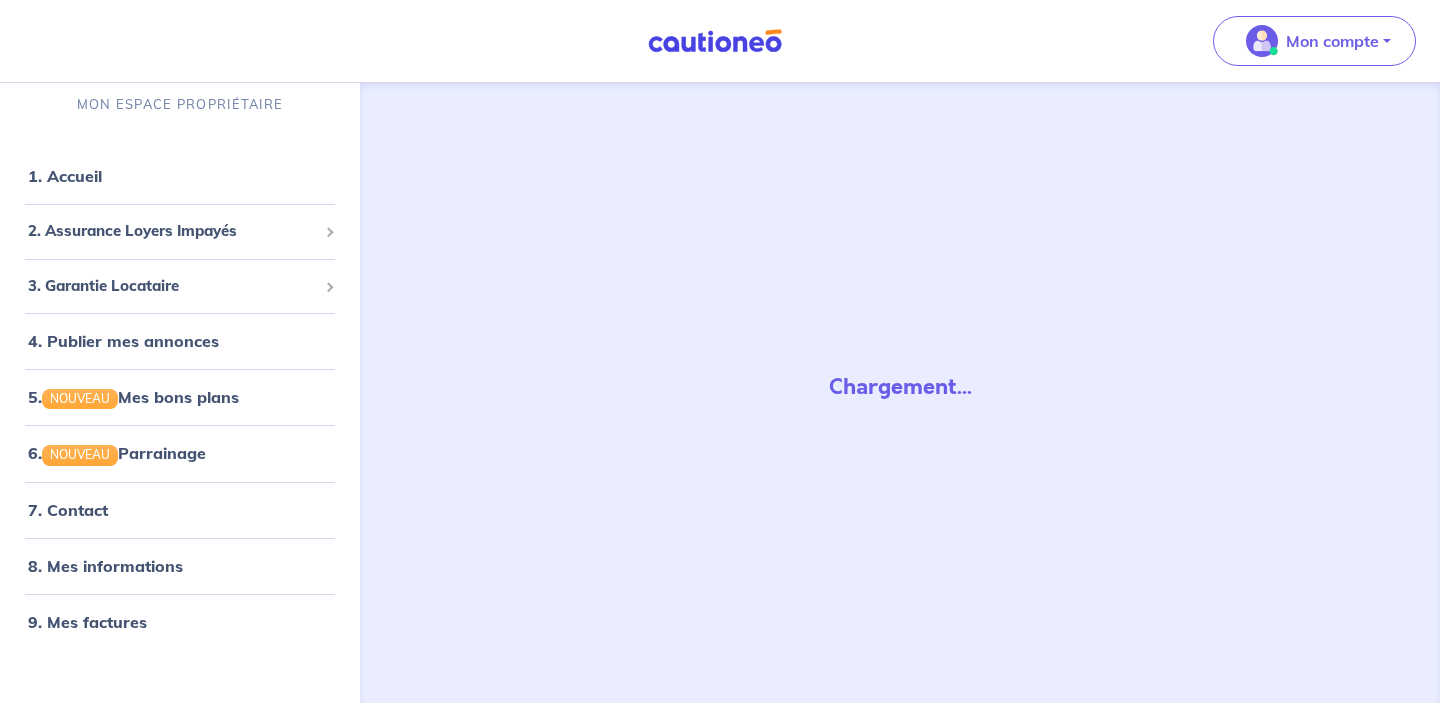 scroll, scrollTop: 0, scrollLeft: 0, axis: both 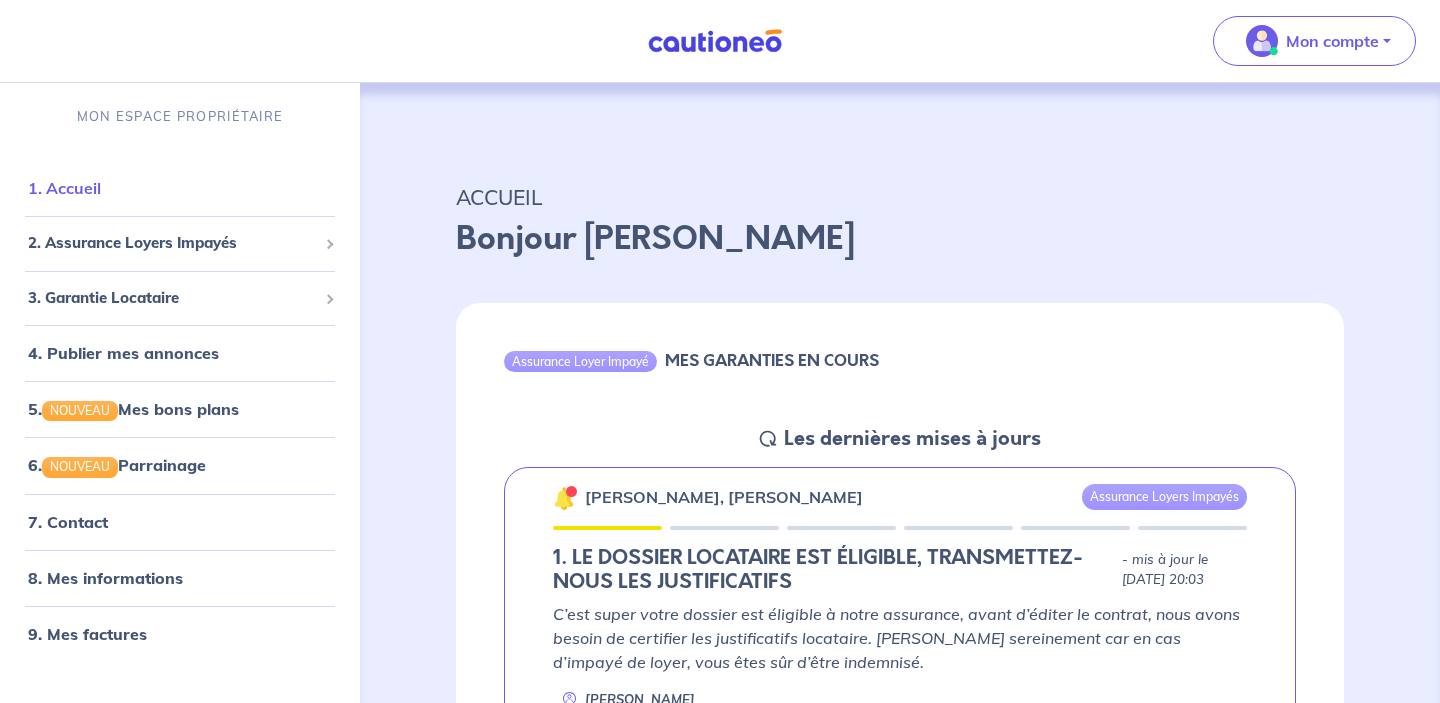 click on "1. Accueil" at bounding box center [64, 188] 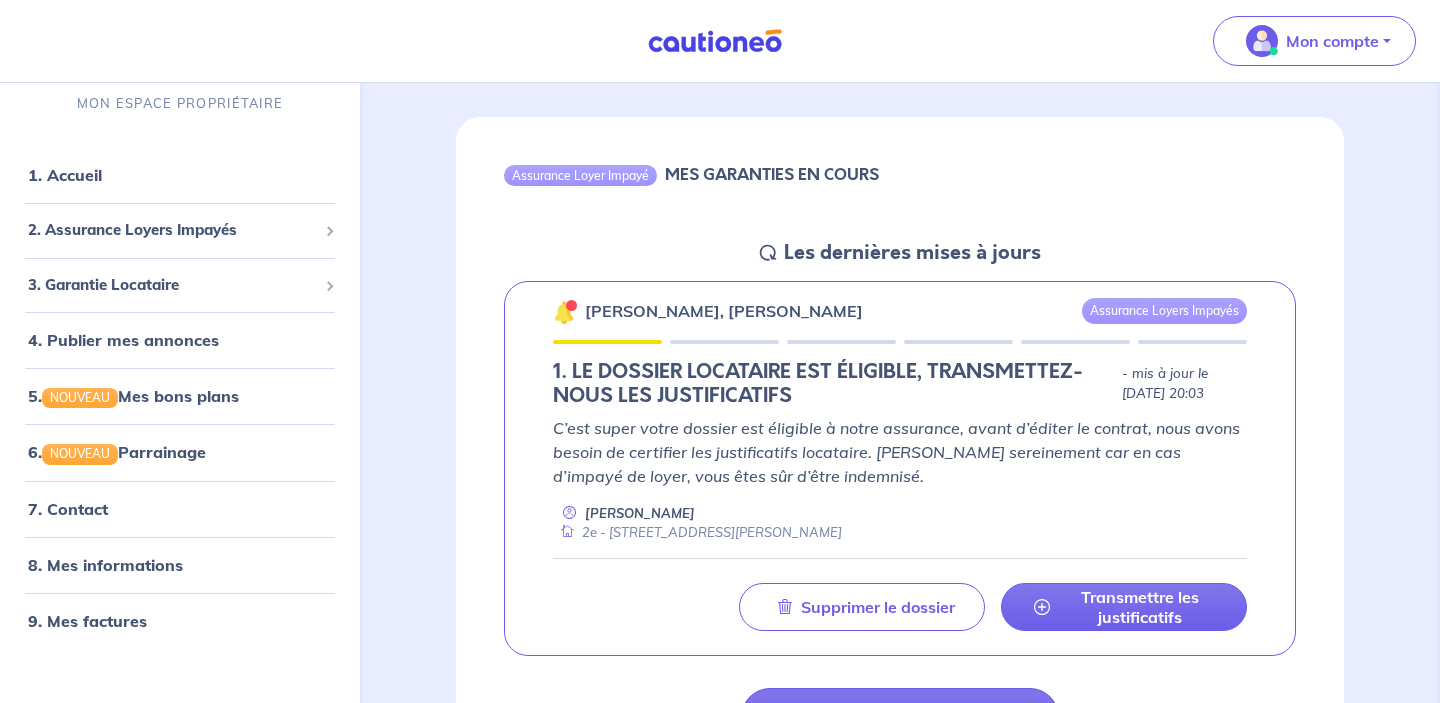 scroll, scrollTop: 317, scrollLeft: 0, axis: vertical 